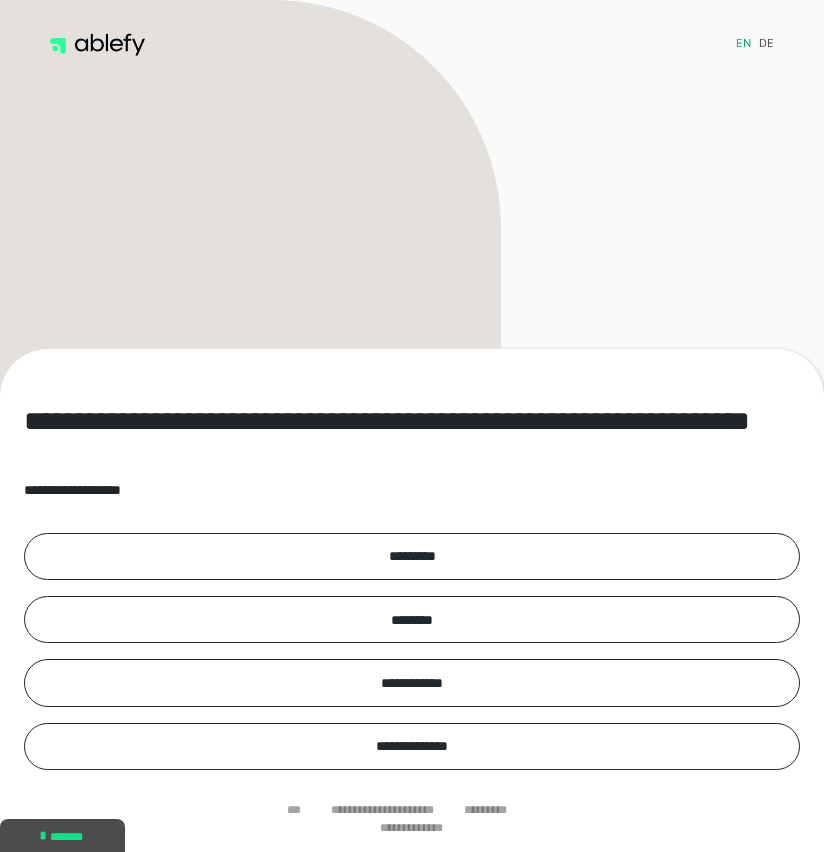 scroll, scrollTop: 0, scrollLeft: 0, axis: both 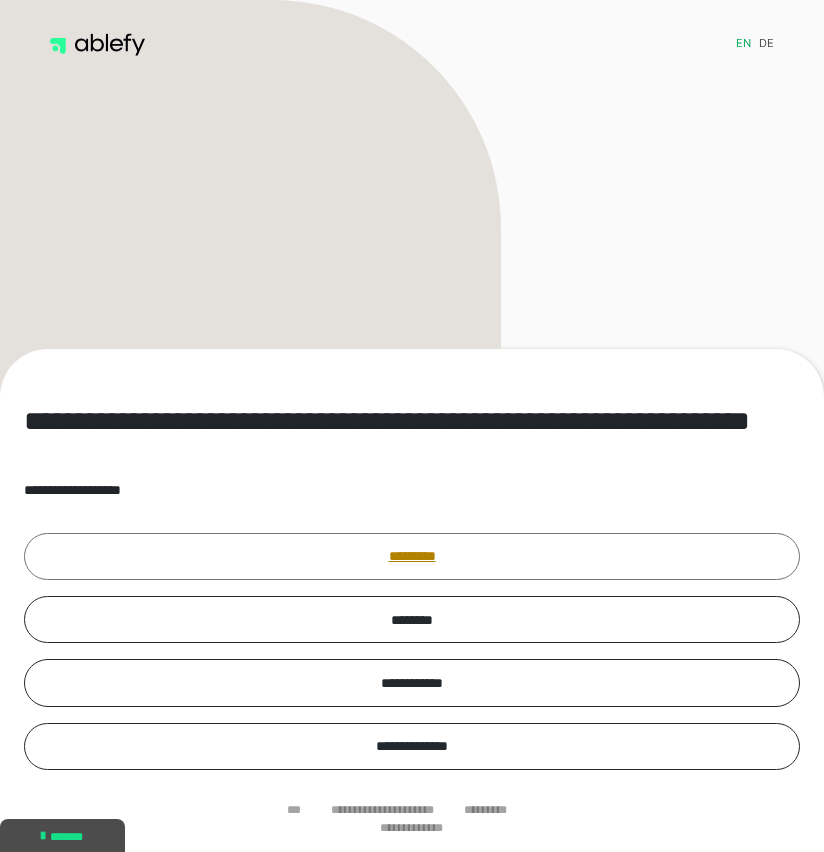 click on "*********" at bounding box center [412, 556] 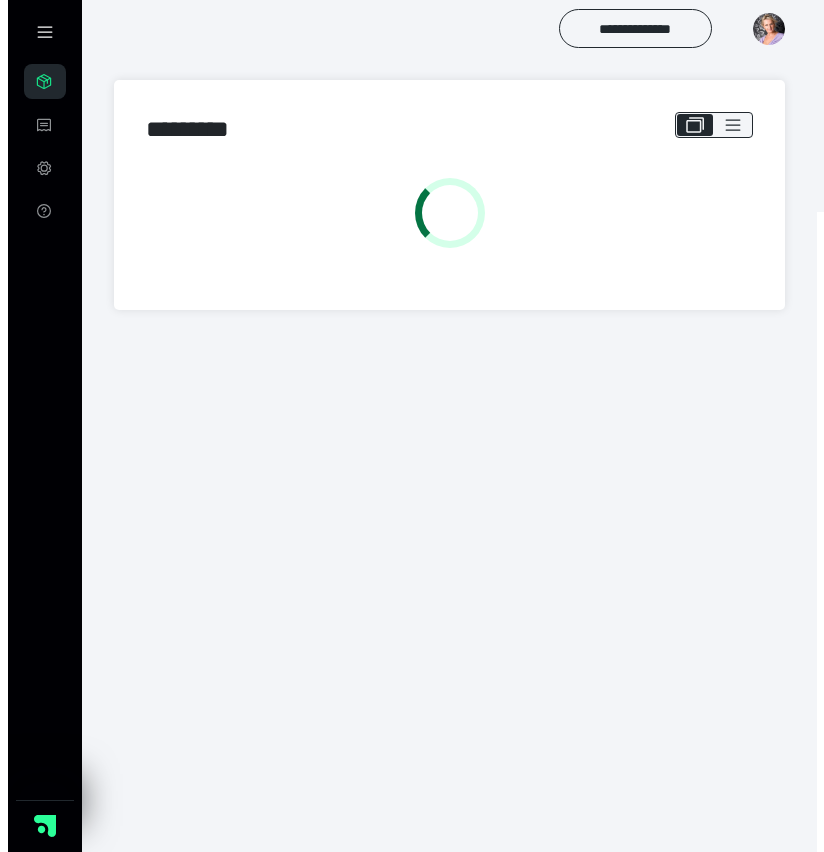 scroll, scrollTop: 0, scrollLeft: 0, axis: both 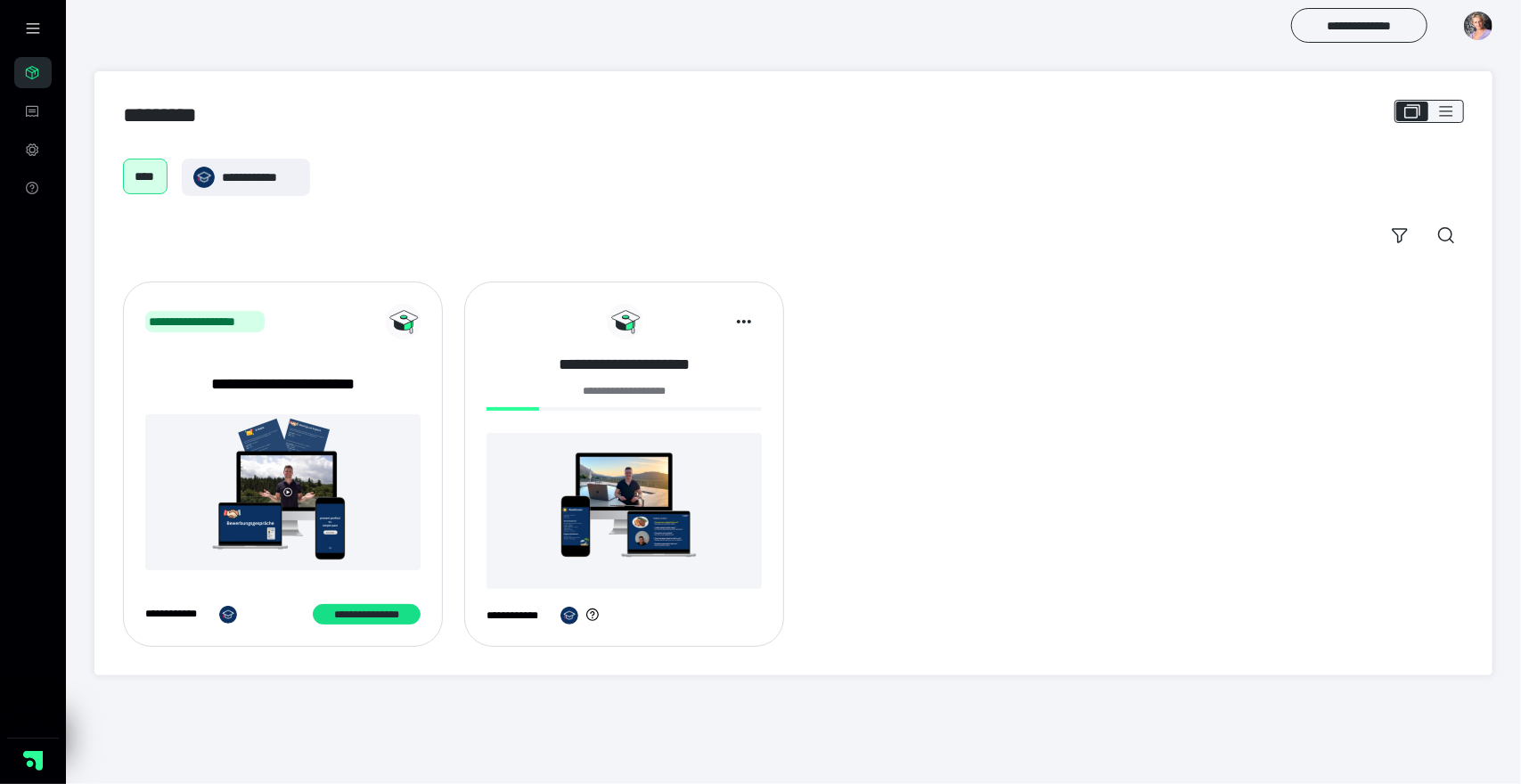 click on "**********" at bounding box center (624, 364) 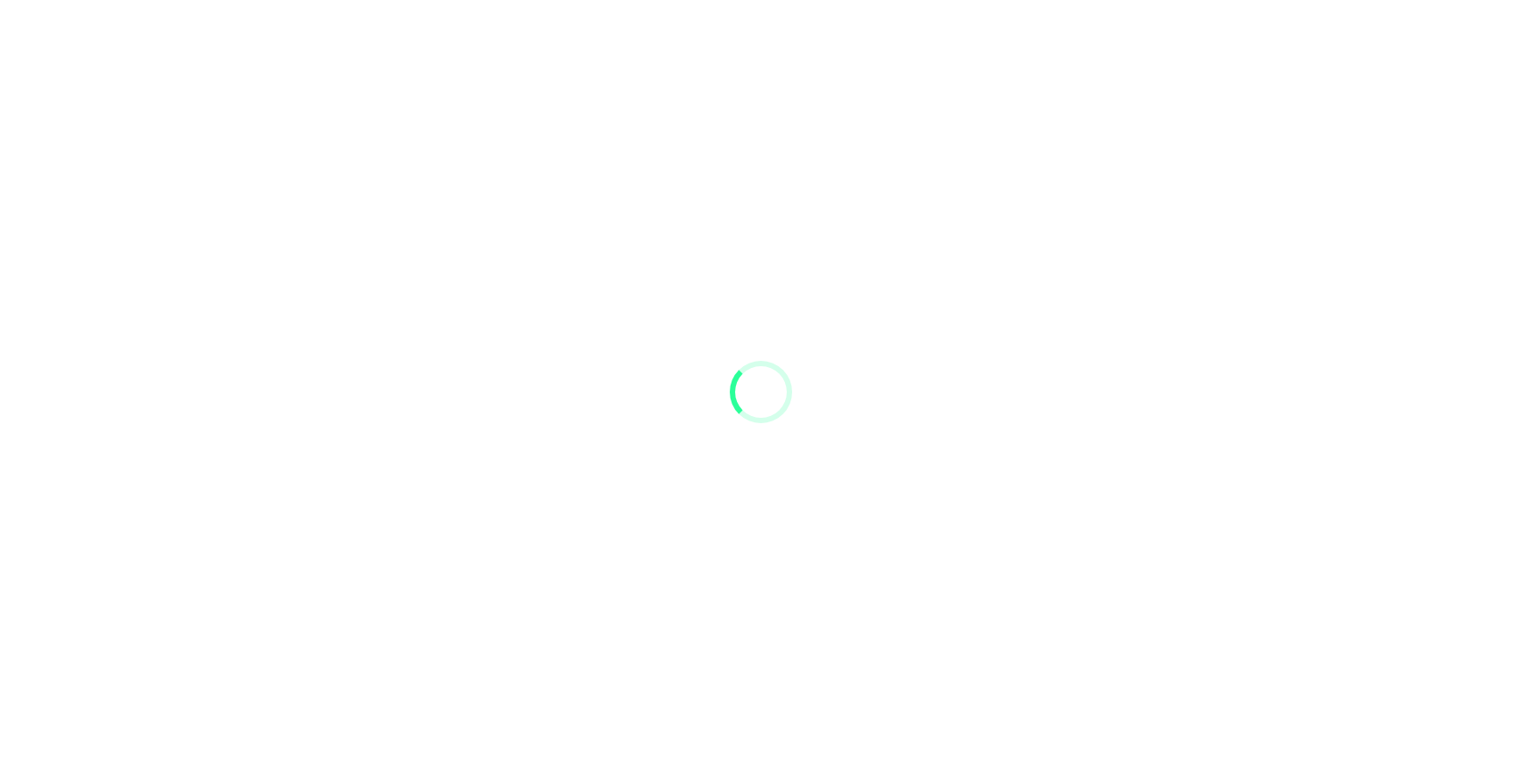 scroll, scrollTop: 0, scrollLeft: 0, axis: both 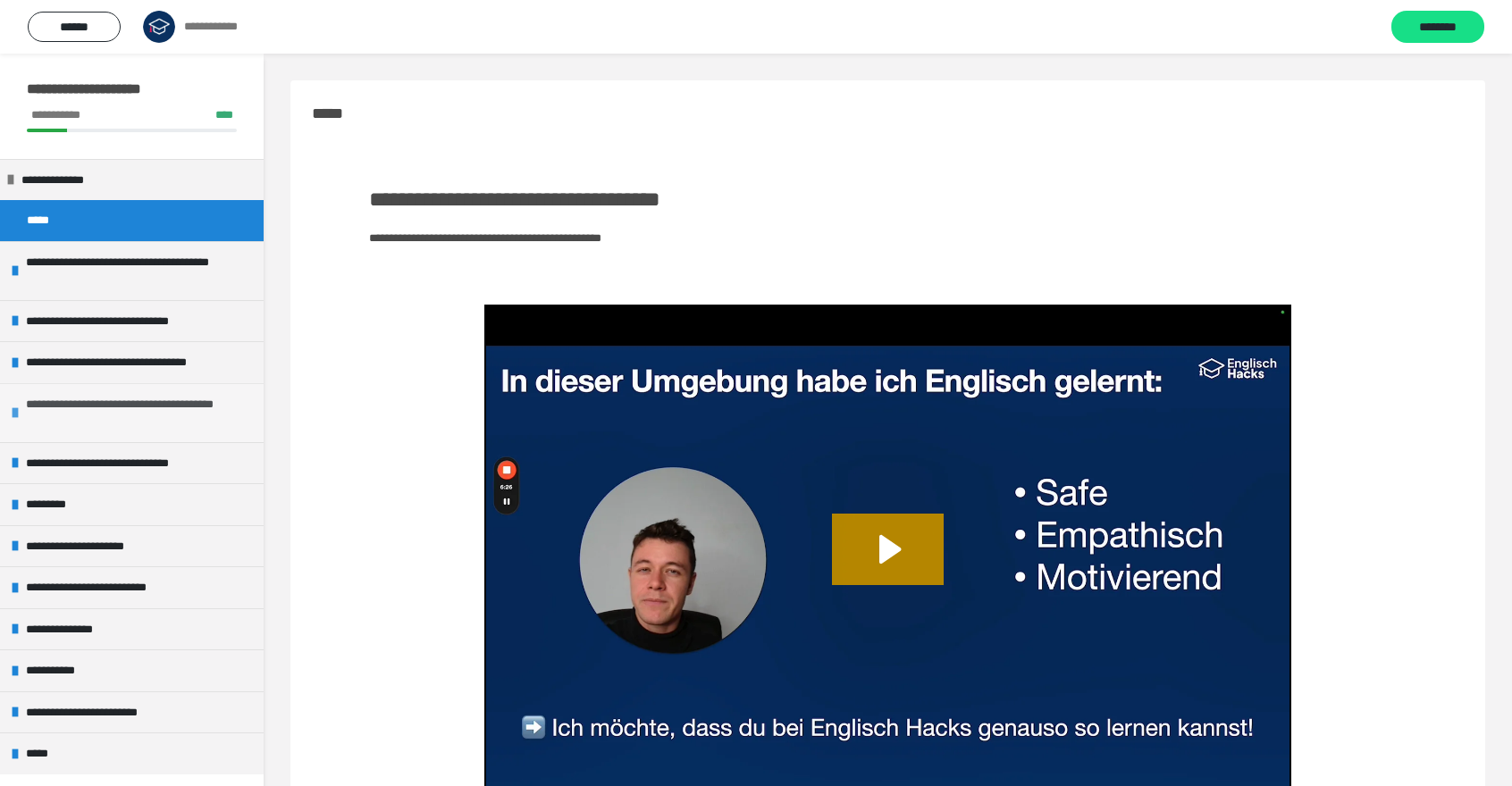 click on "**********" at bounding box center (140, 413) 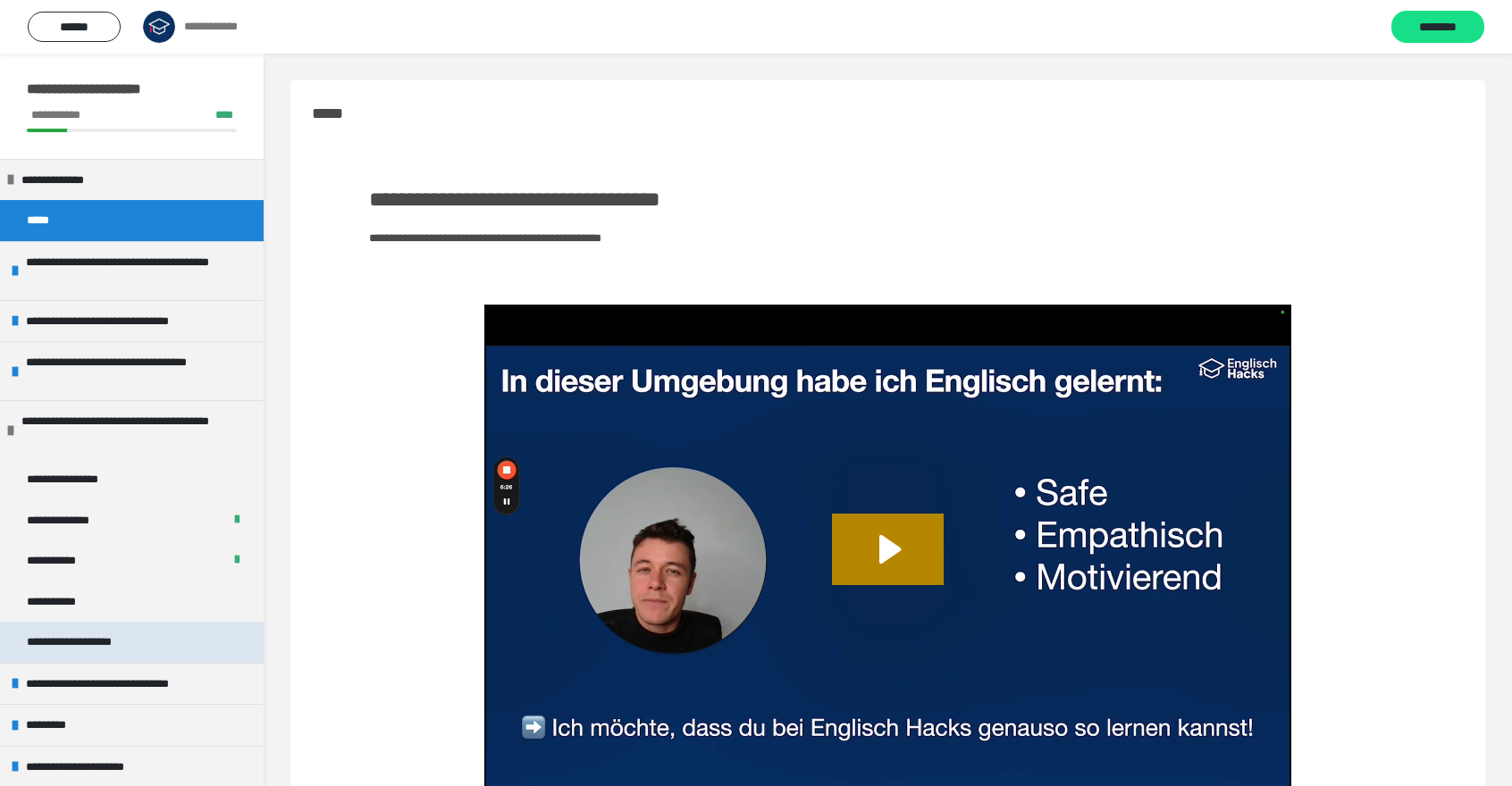 click on "**********" at bounding box center (131, 642) 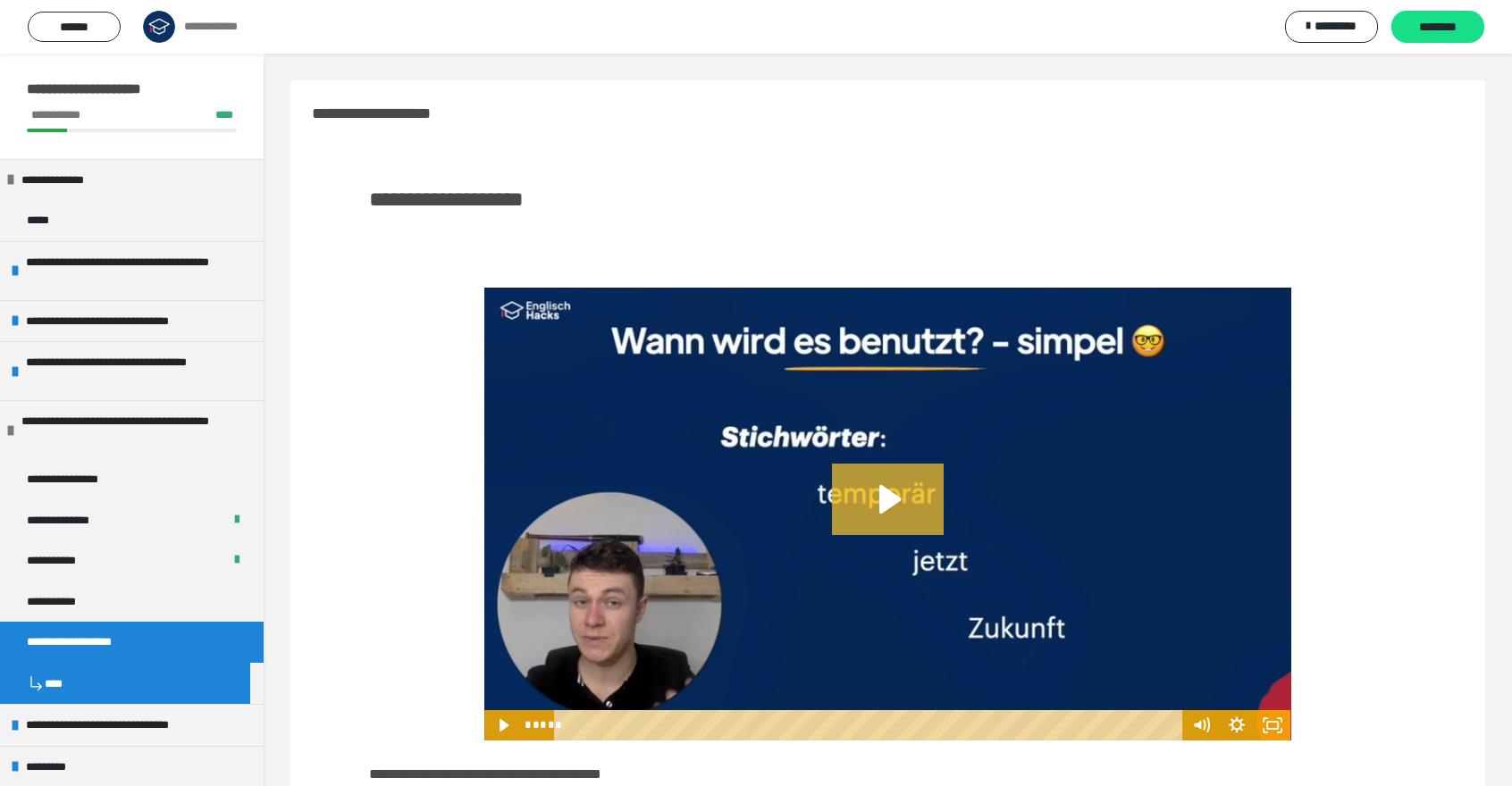 click 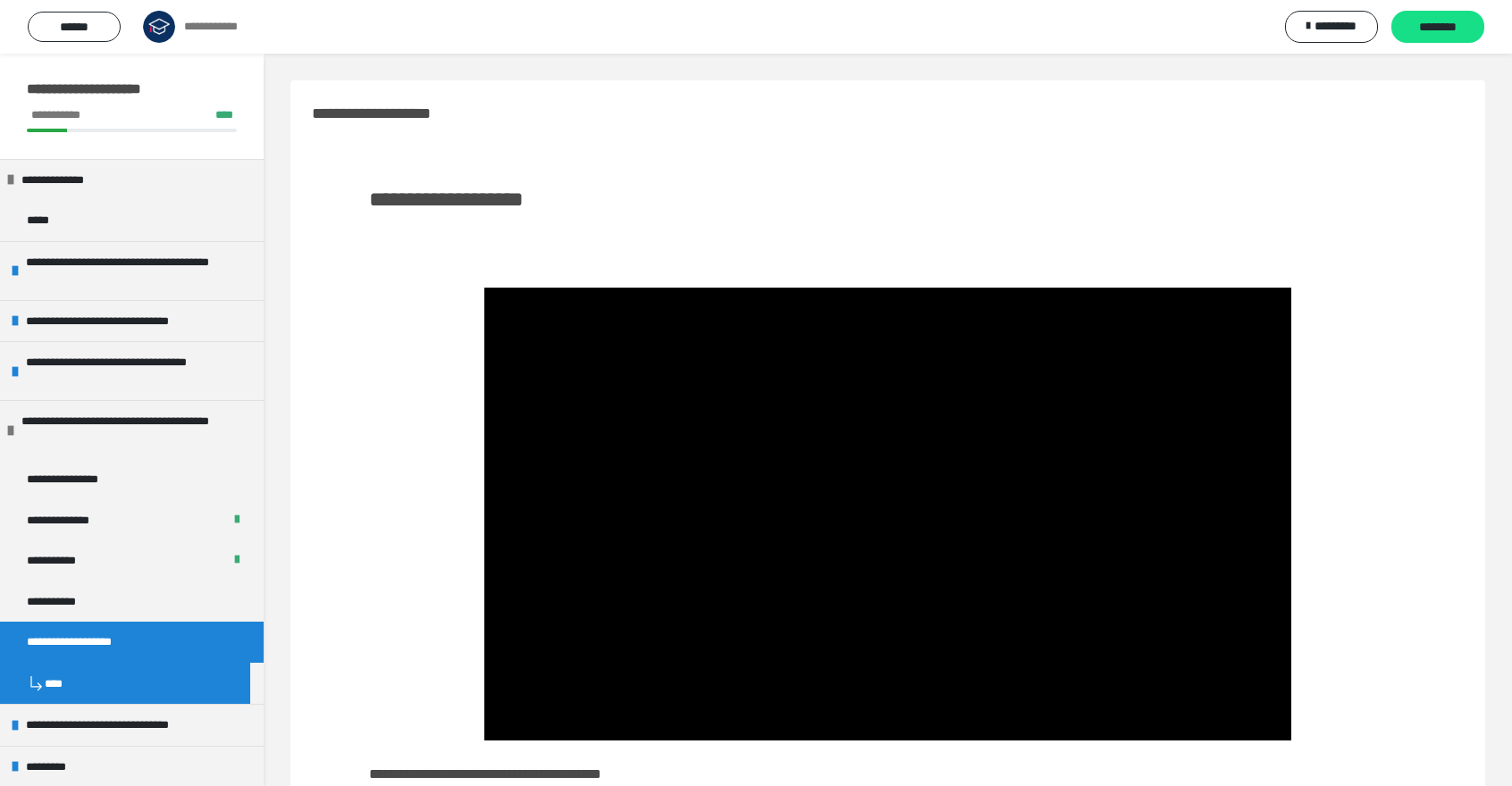 type 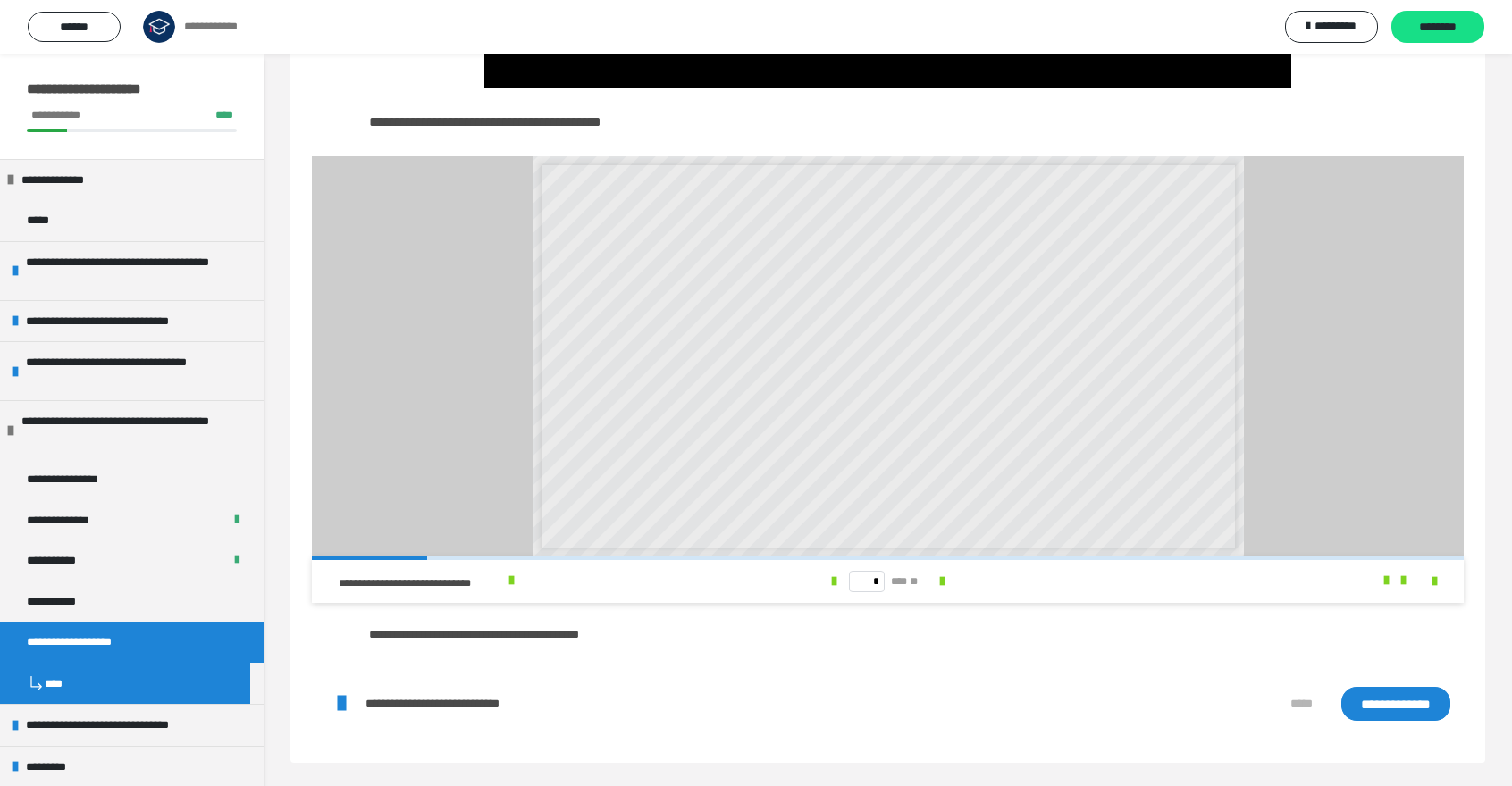 scroll, scrollTop: 656, scrollLeft: 0, axis: vertical 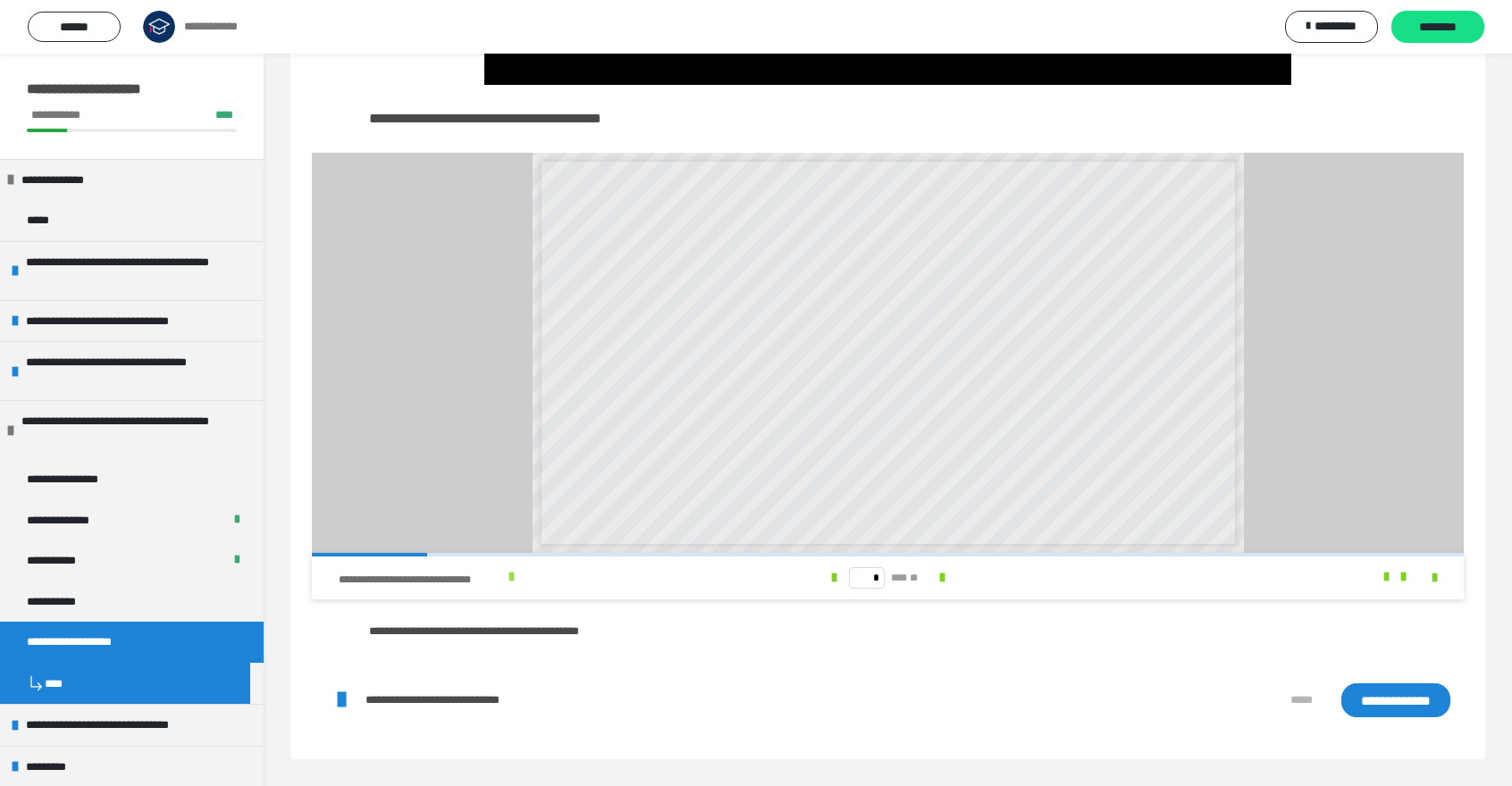 click at bounding box center (511, 577) 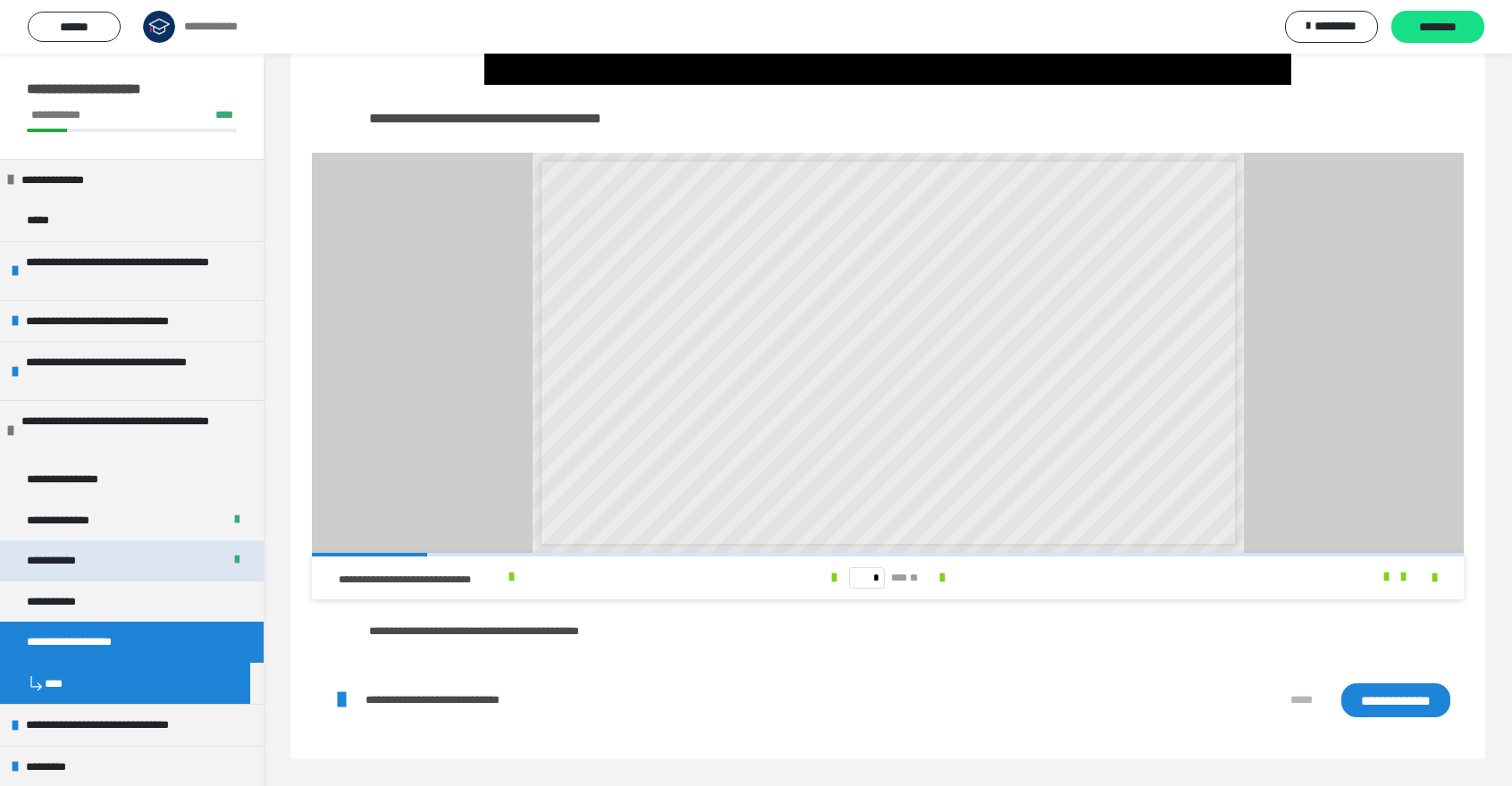 click on "**********" at bounding box center [131, 561] 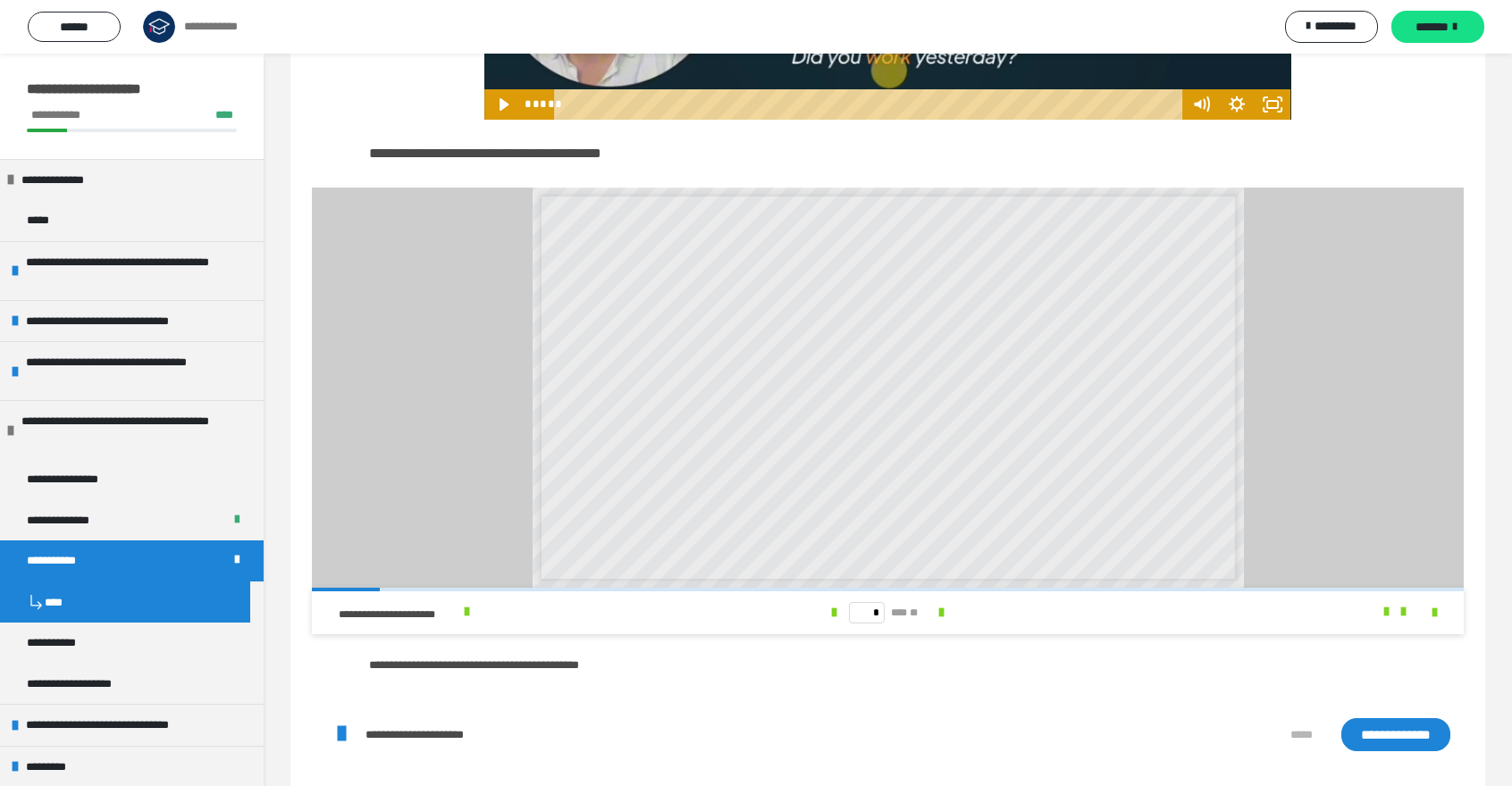 scroll, scrollTop: 861, scrollLeft: 0, axis: vertical 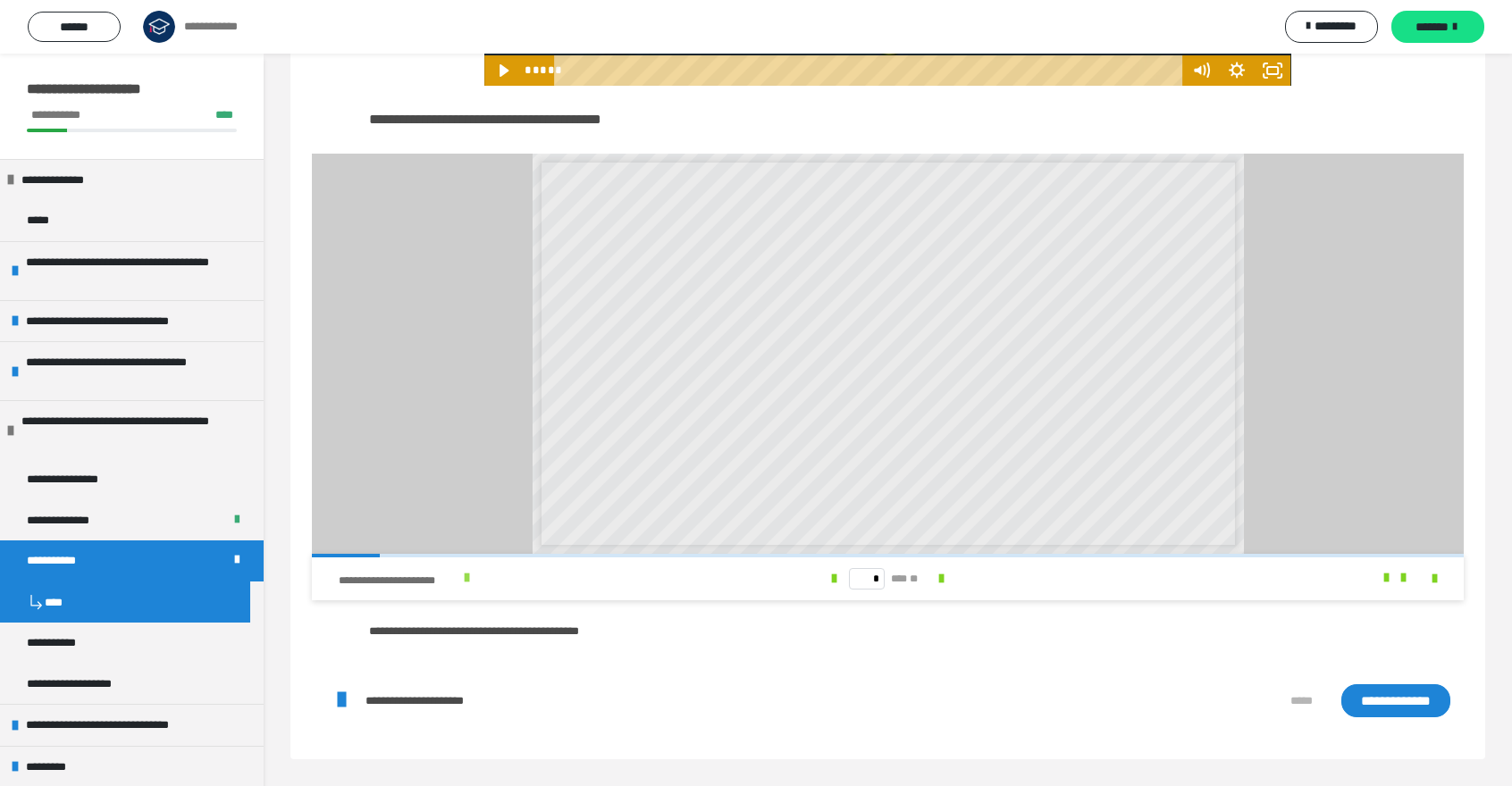 click at bounding box center [466, 578] 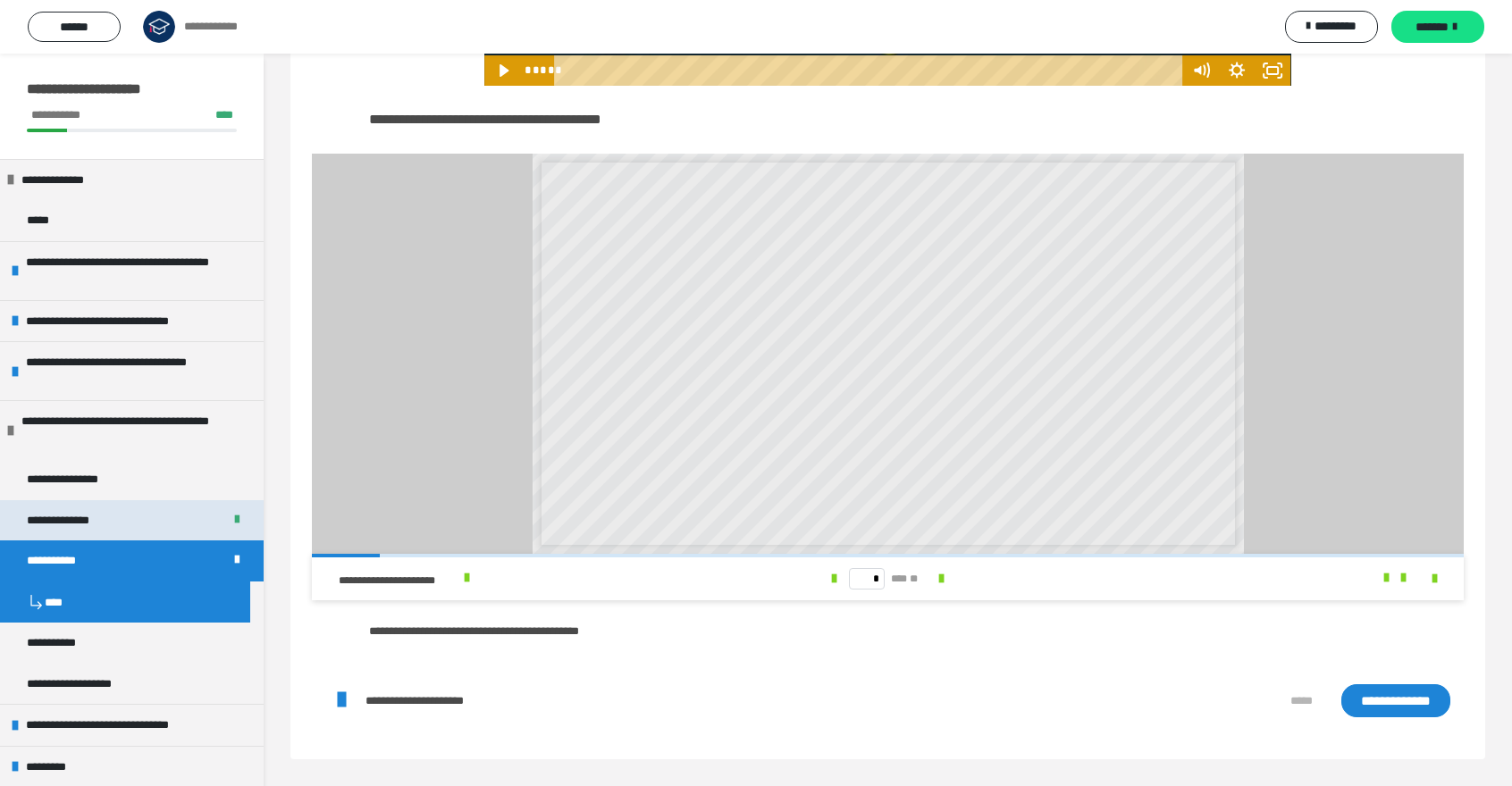 click on "**********" at bounding box center (71, 521) 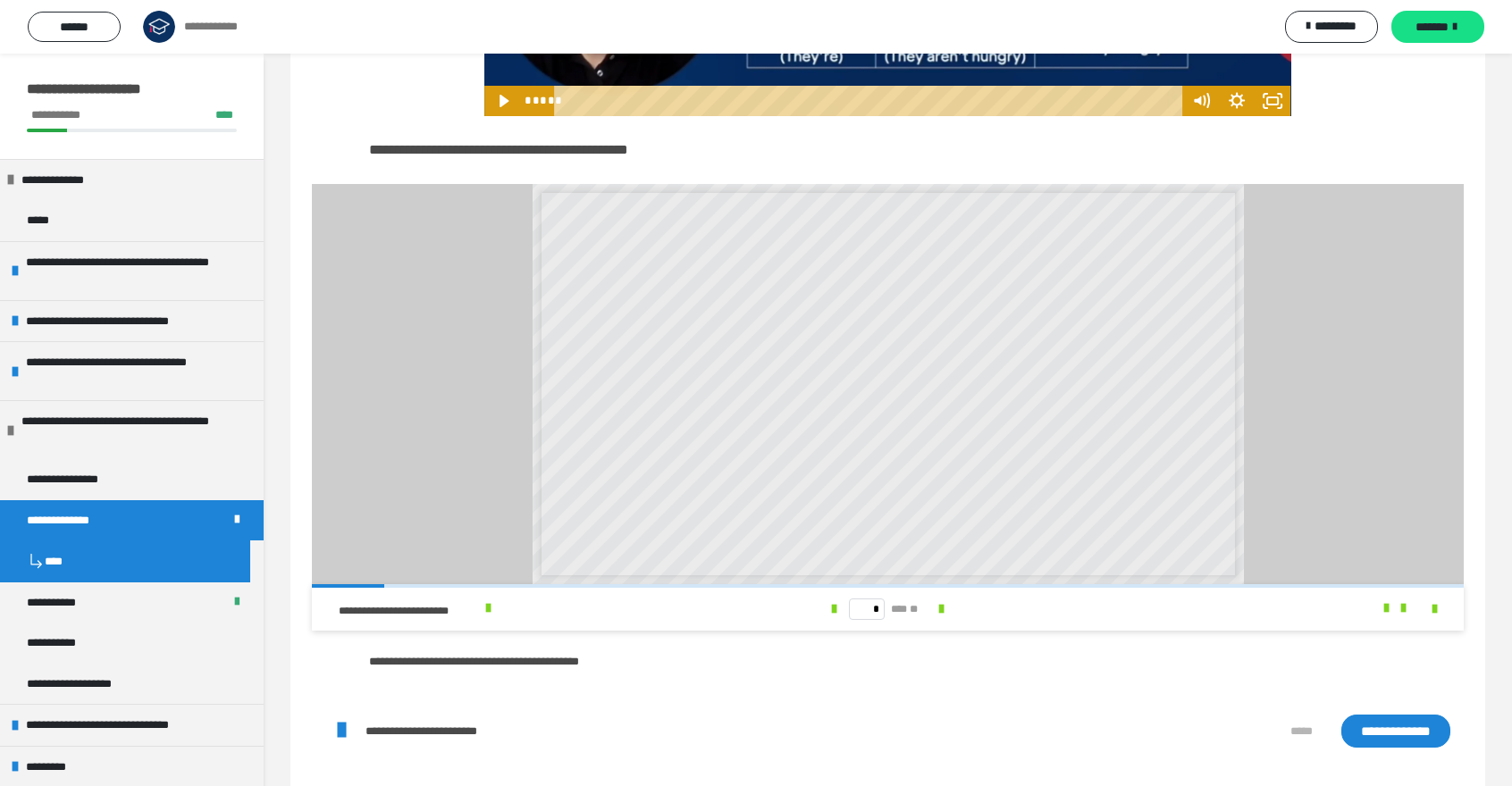 scroll, scrollTop: 842, scrollLeft: 0, axis: vertical 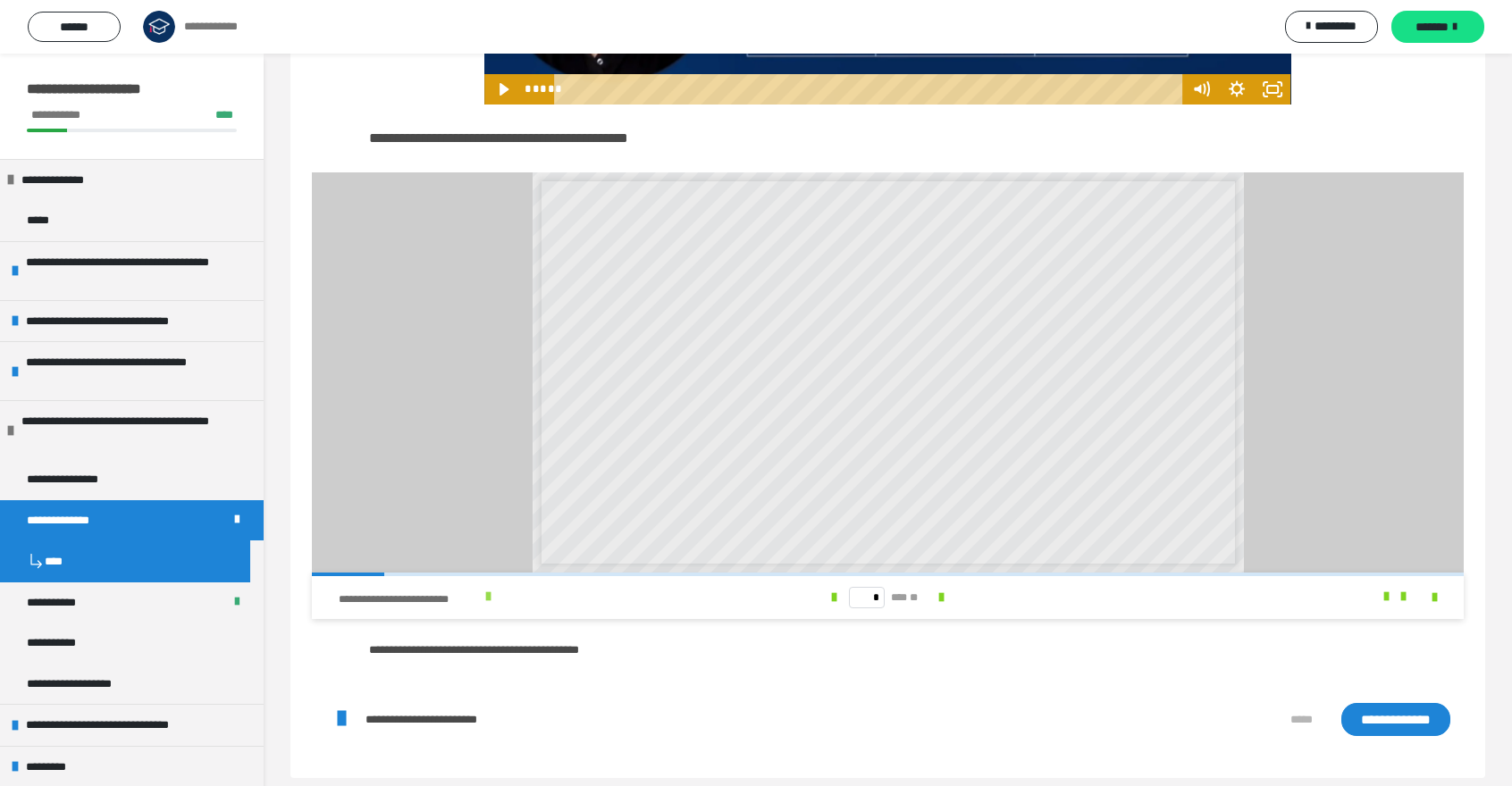click at bounding box center [488, 597] 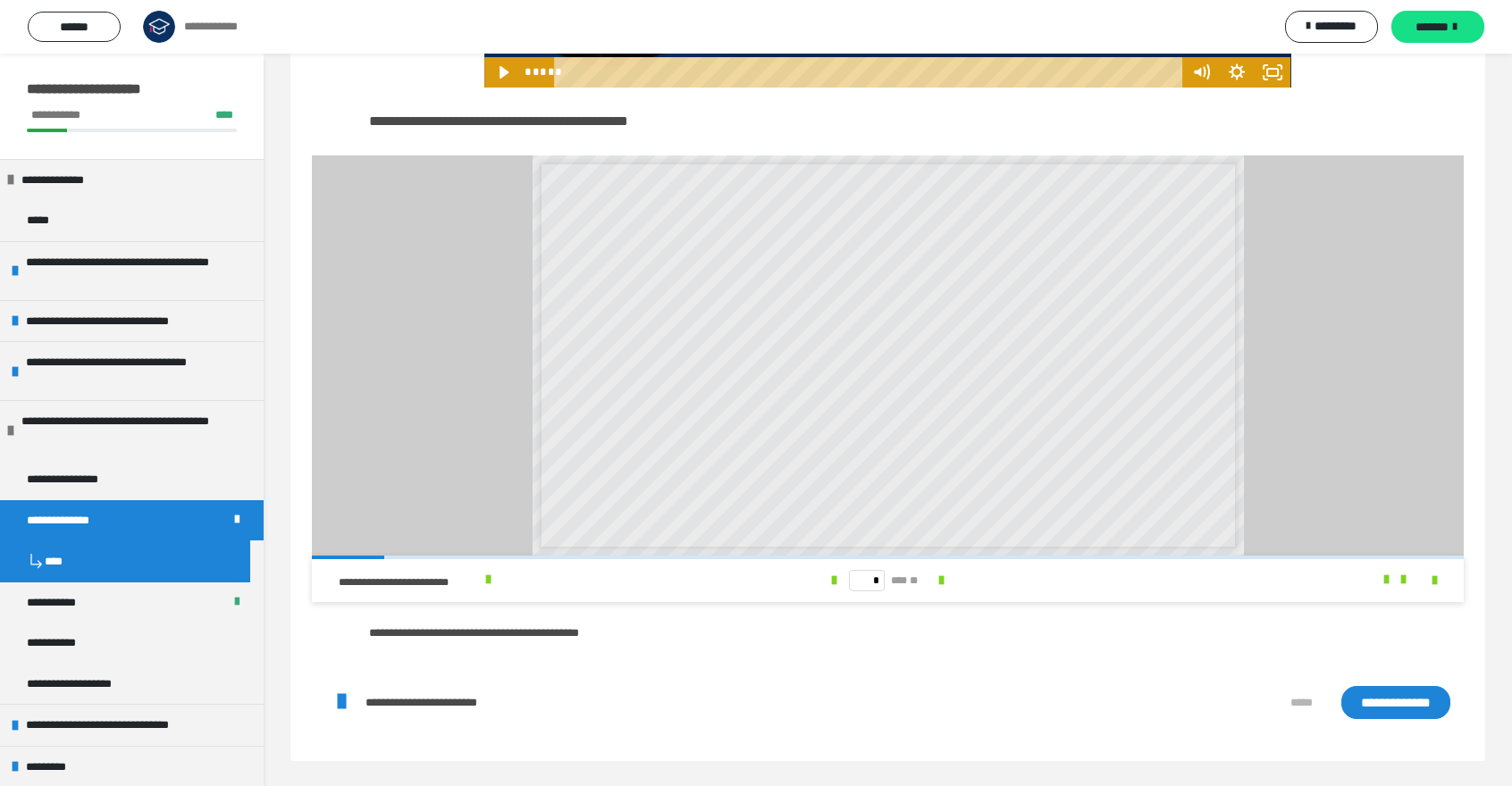 scroll, scrollTop: 861, scrollLeft: 0, axis: vertical 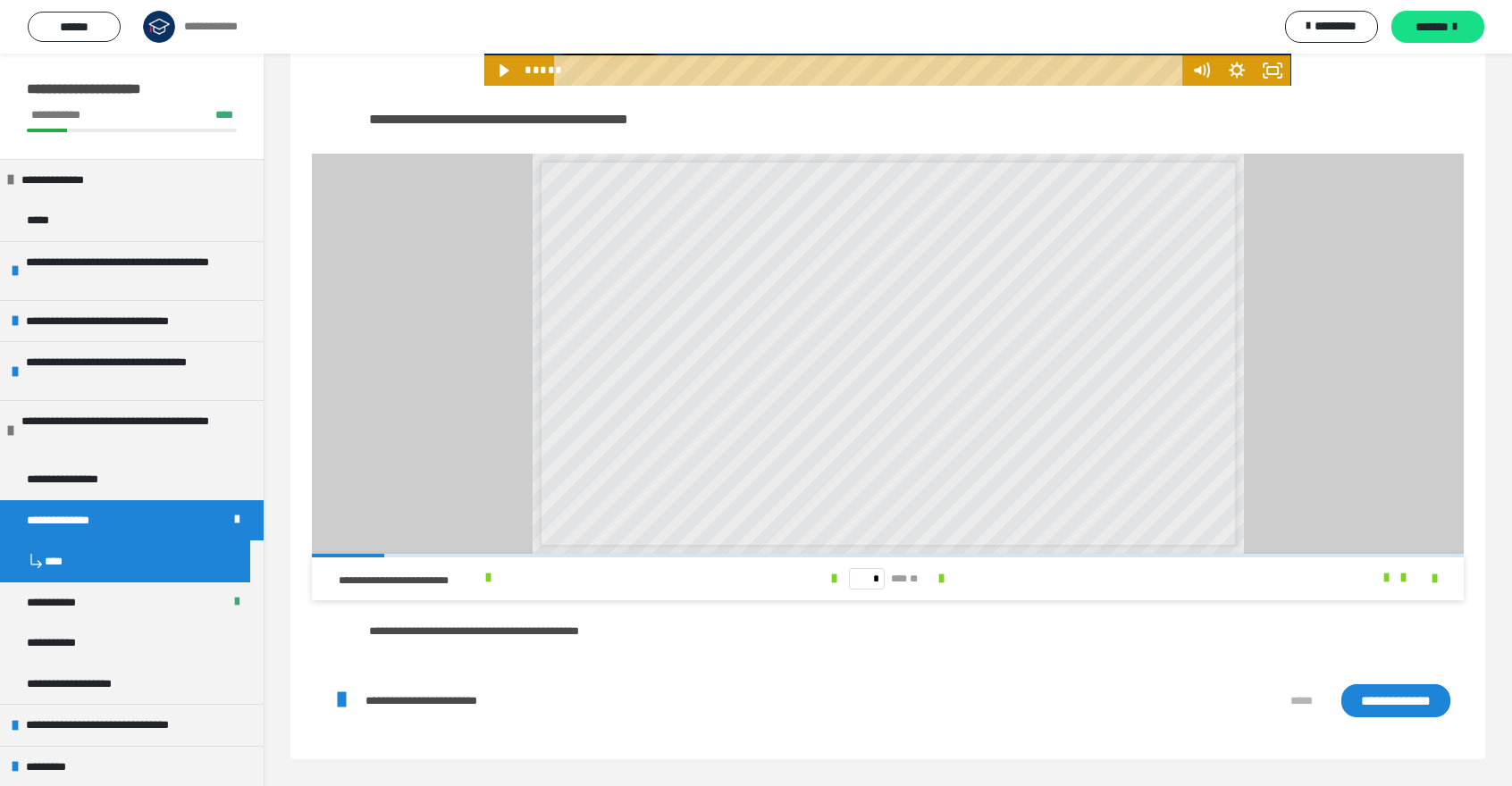 click on "**********" at bounding box center (1396, 701) 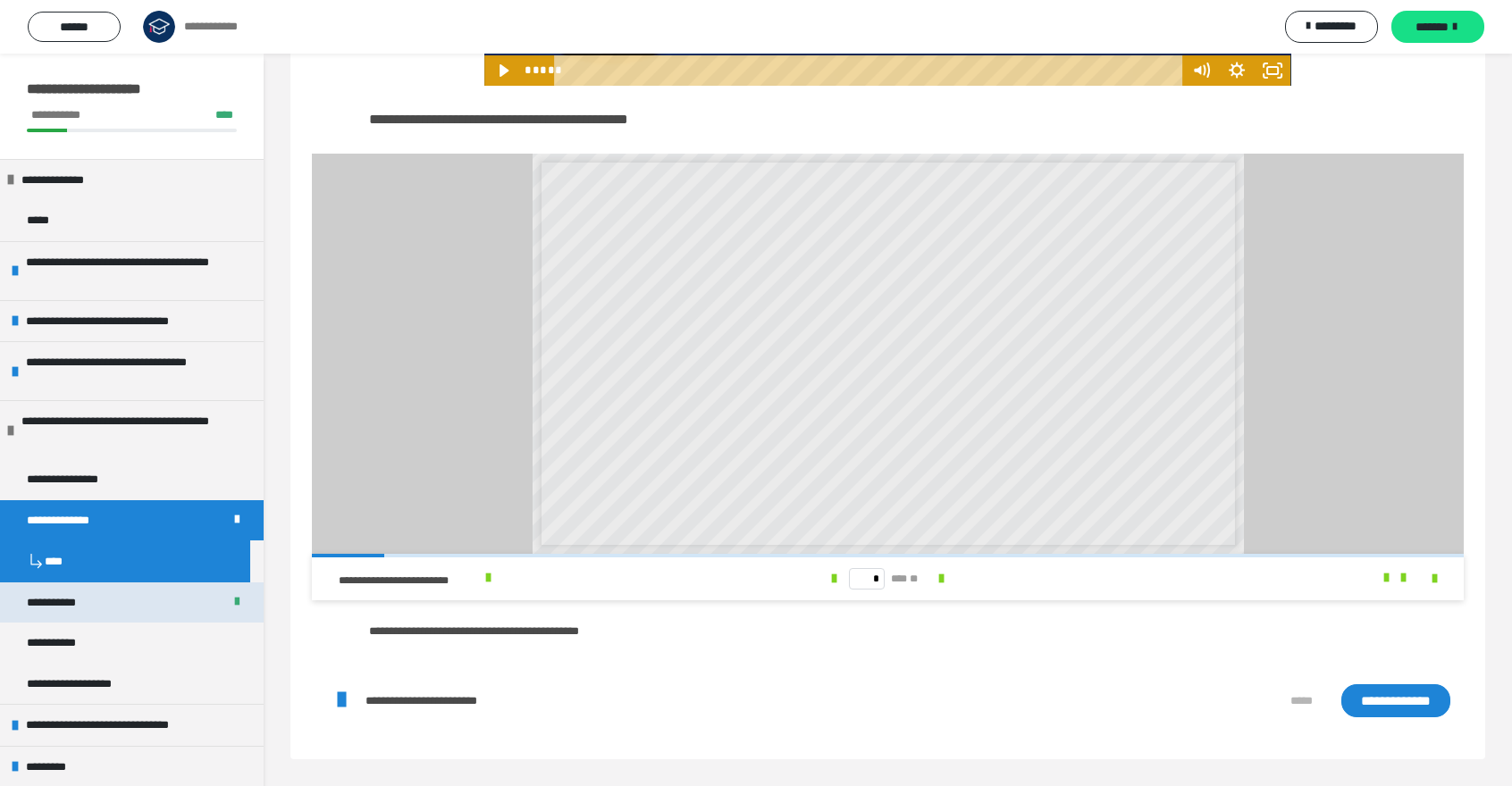 click on "**********" at bounding box center (131, 603) 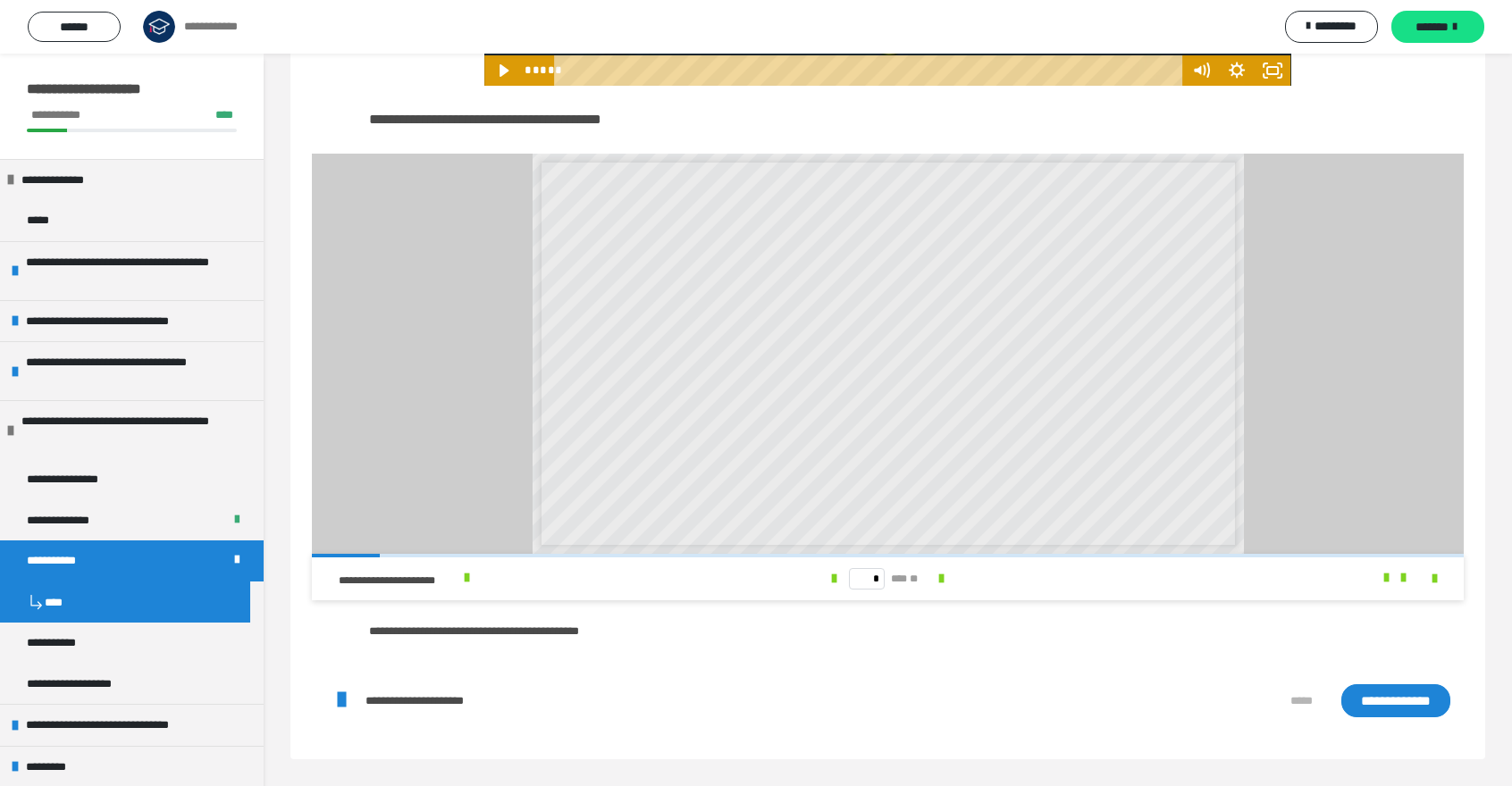 scroll, scrollTop: 861, scrollLeft: 0, axis: vertical 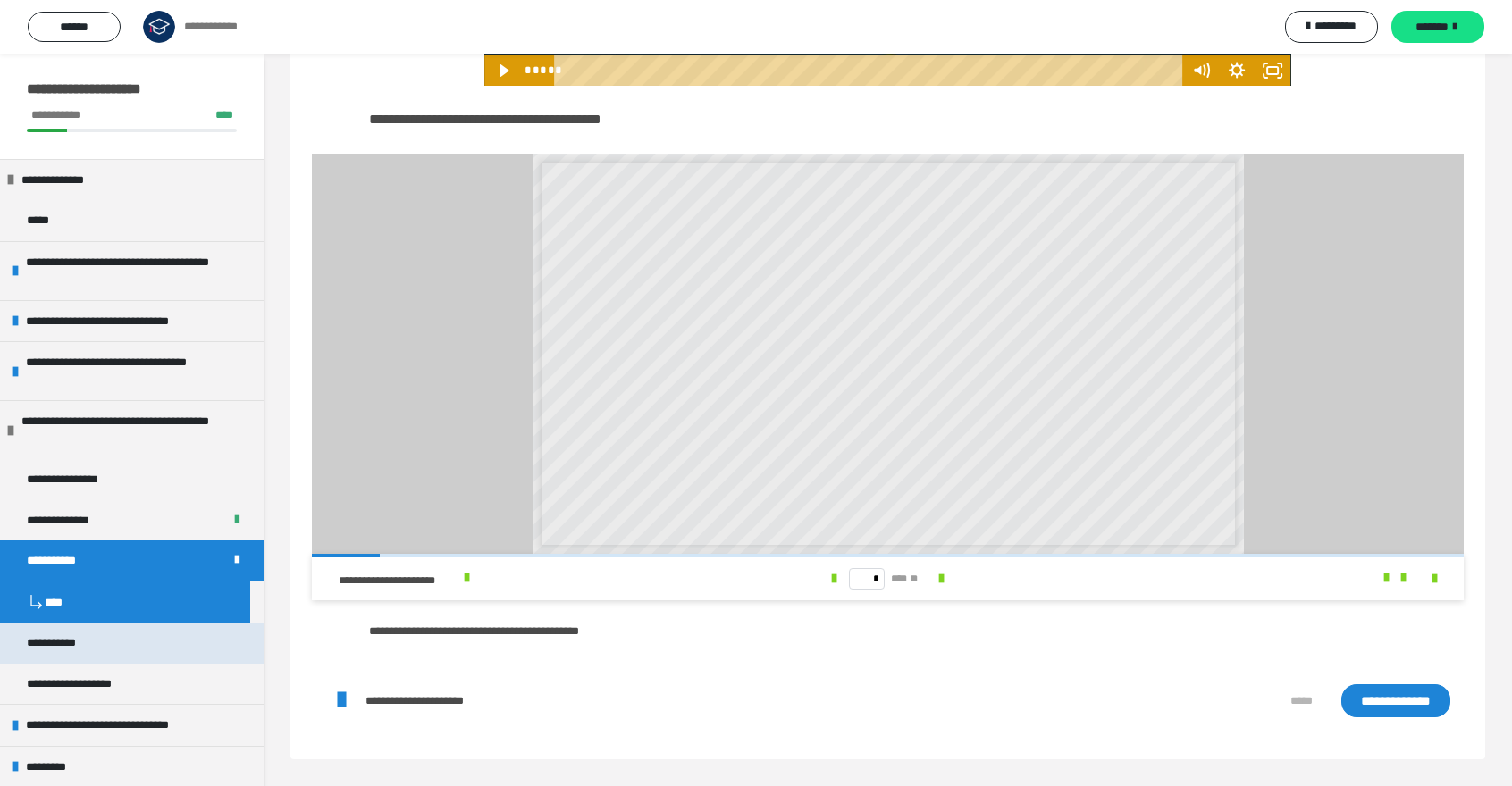 click on "**********" at bounding box center (59, 643) 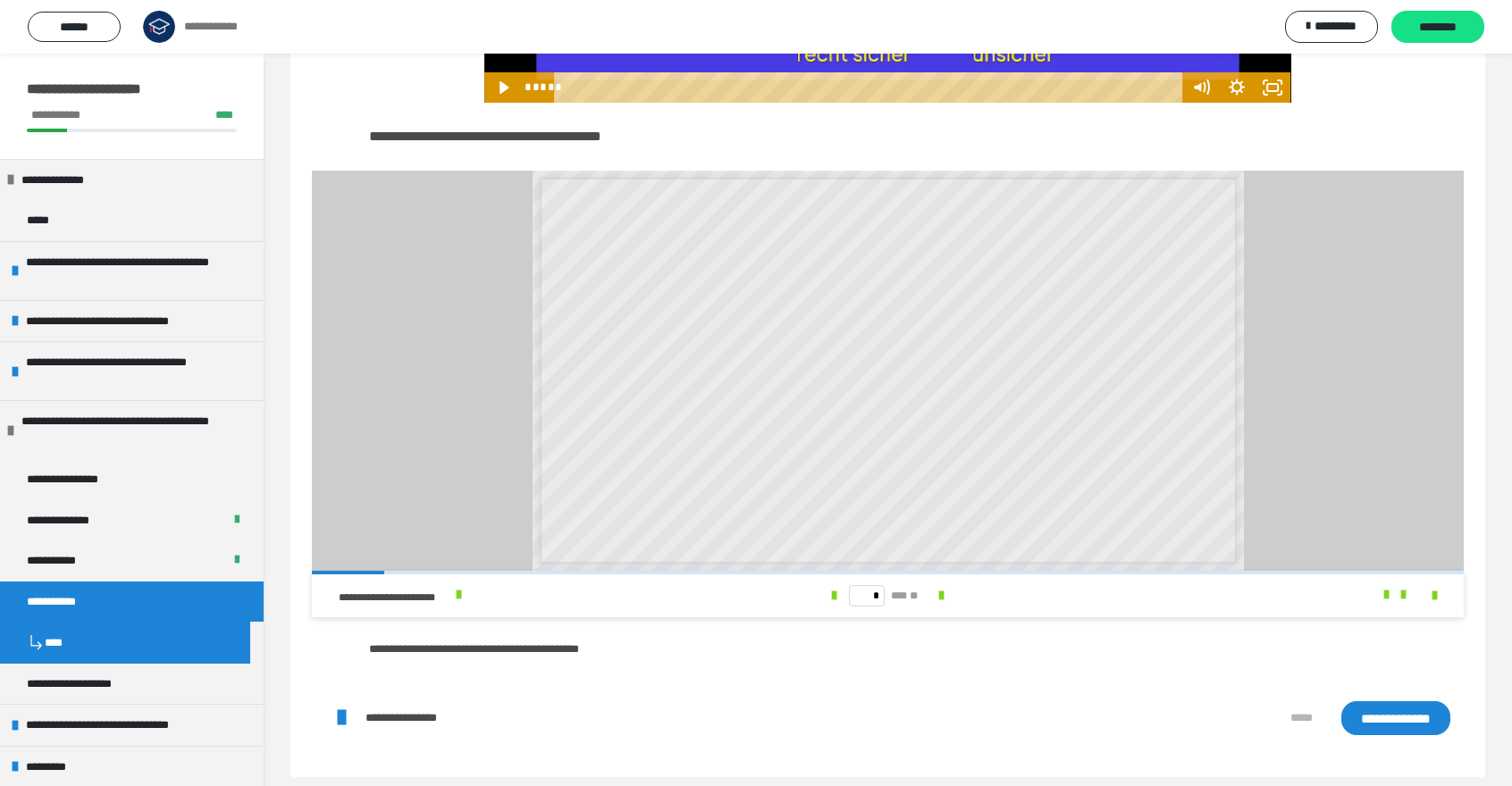 scroll, scrollTop: 656, scrollLeft: 0, axis: vertical 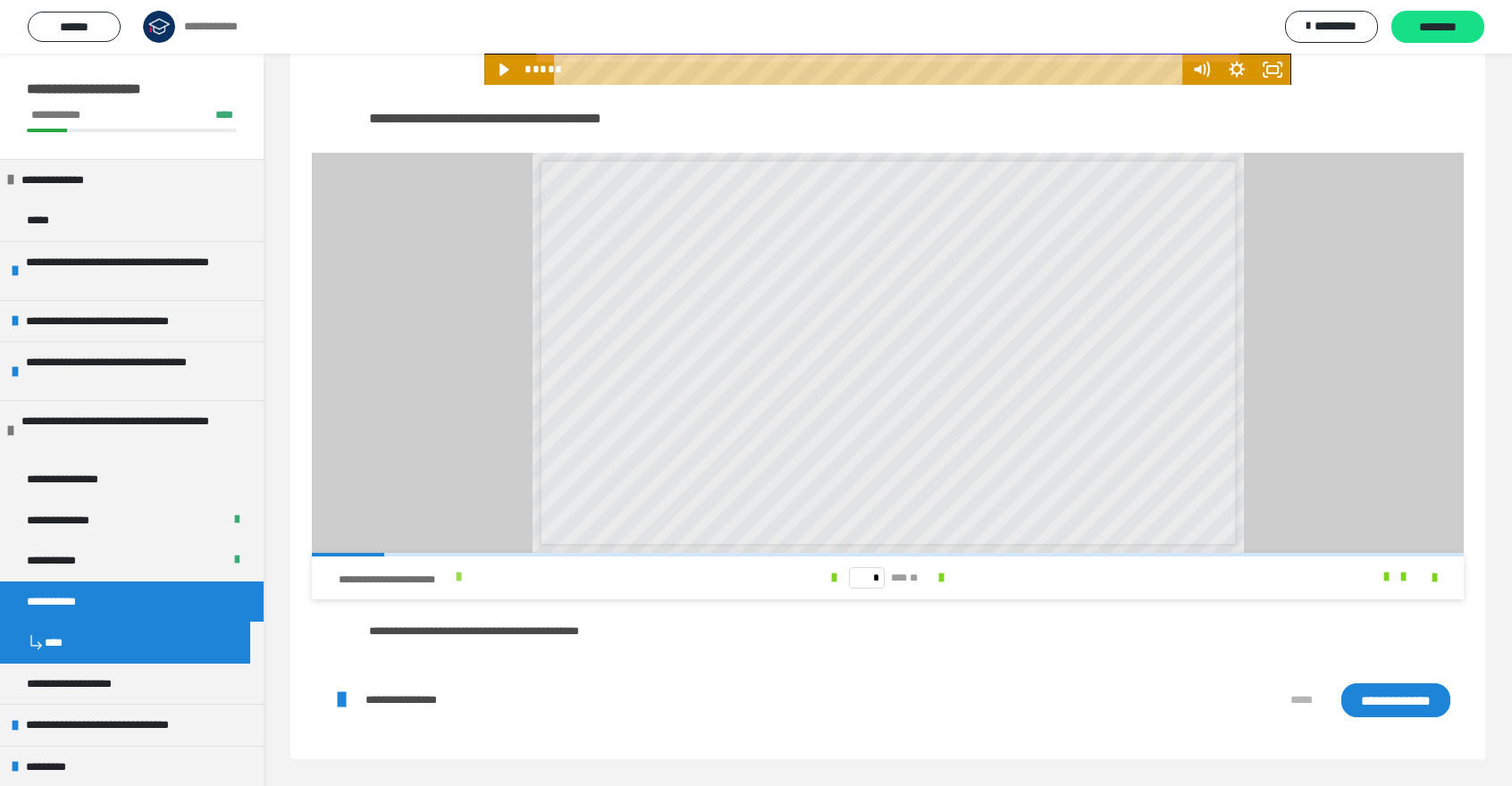 click at bounding box center (458, 577) 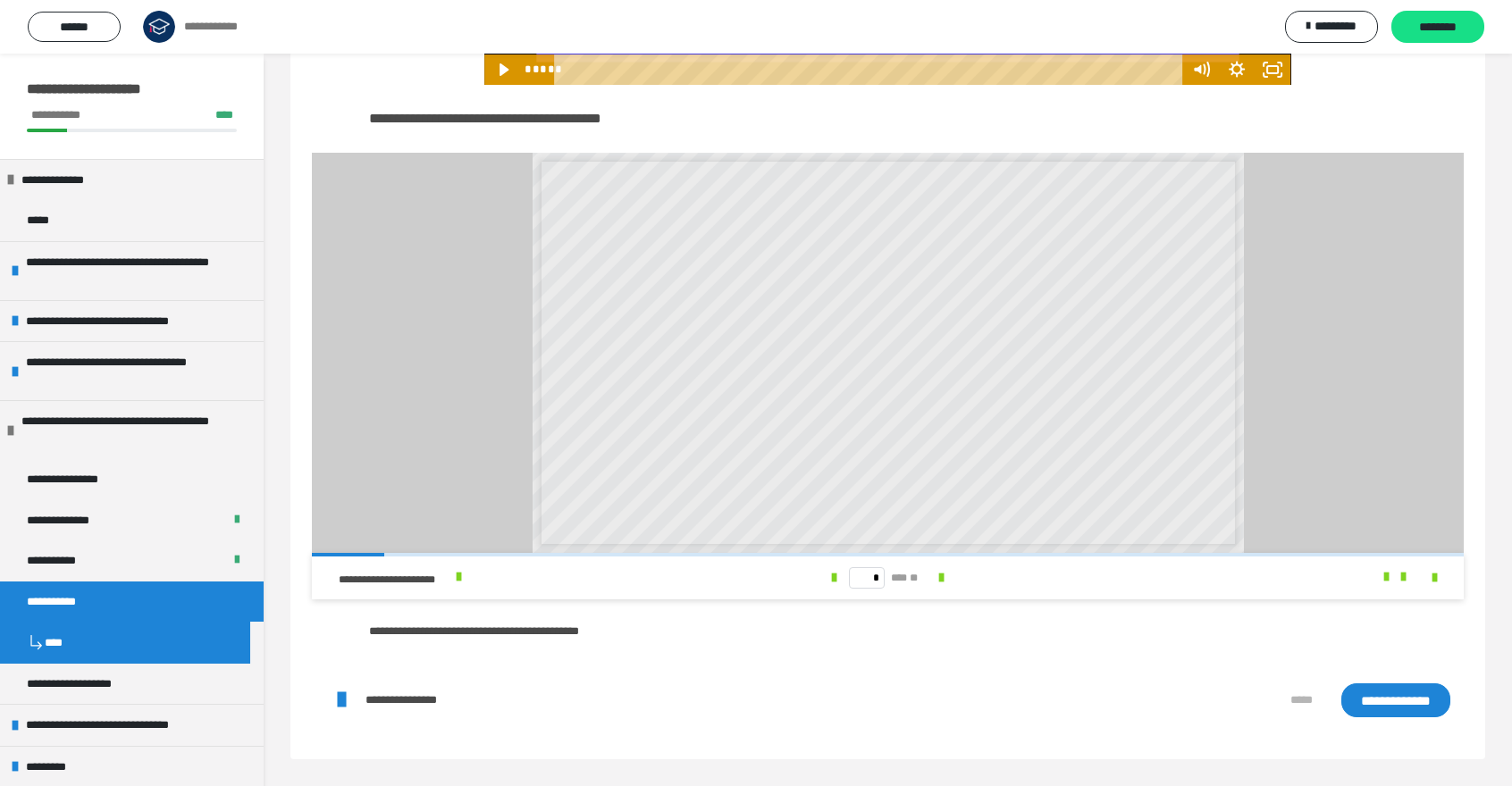 click on "**********" at bounding box center [1396, 700] 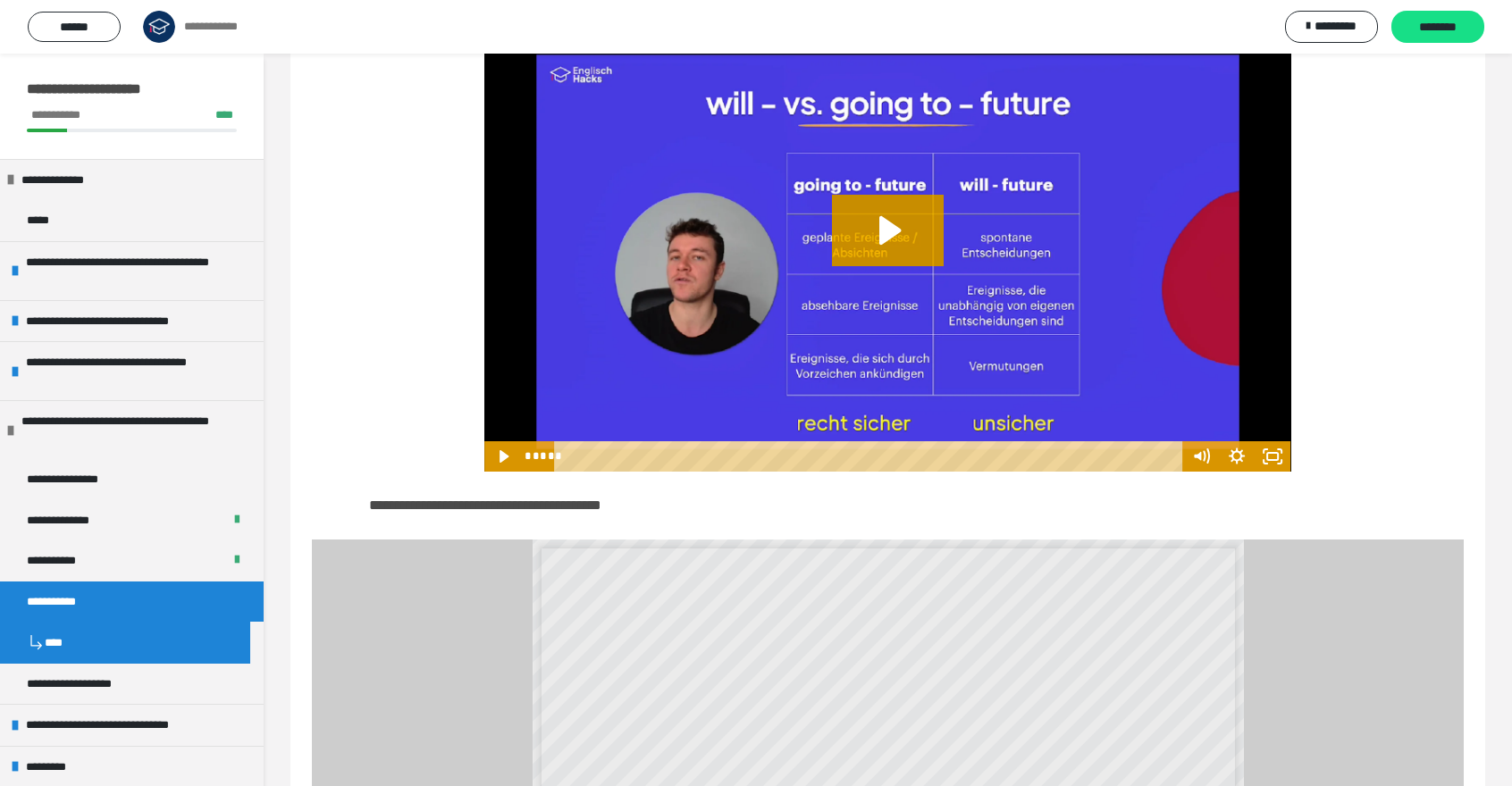 scroll, scrollTop: 268, scrollLeft: 0, axis: vertical 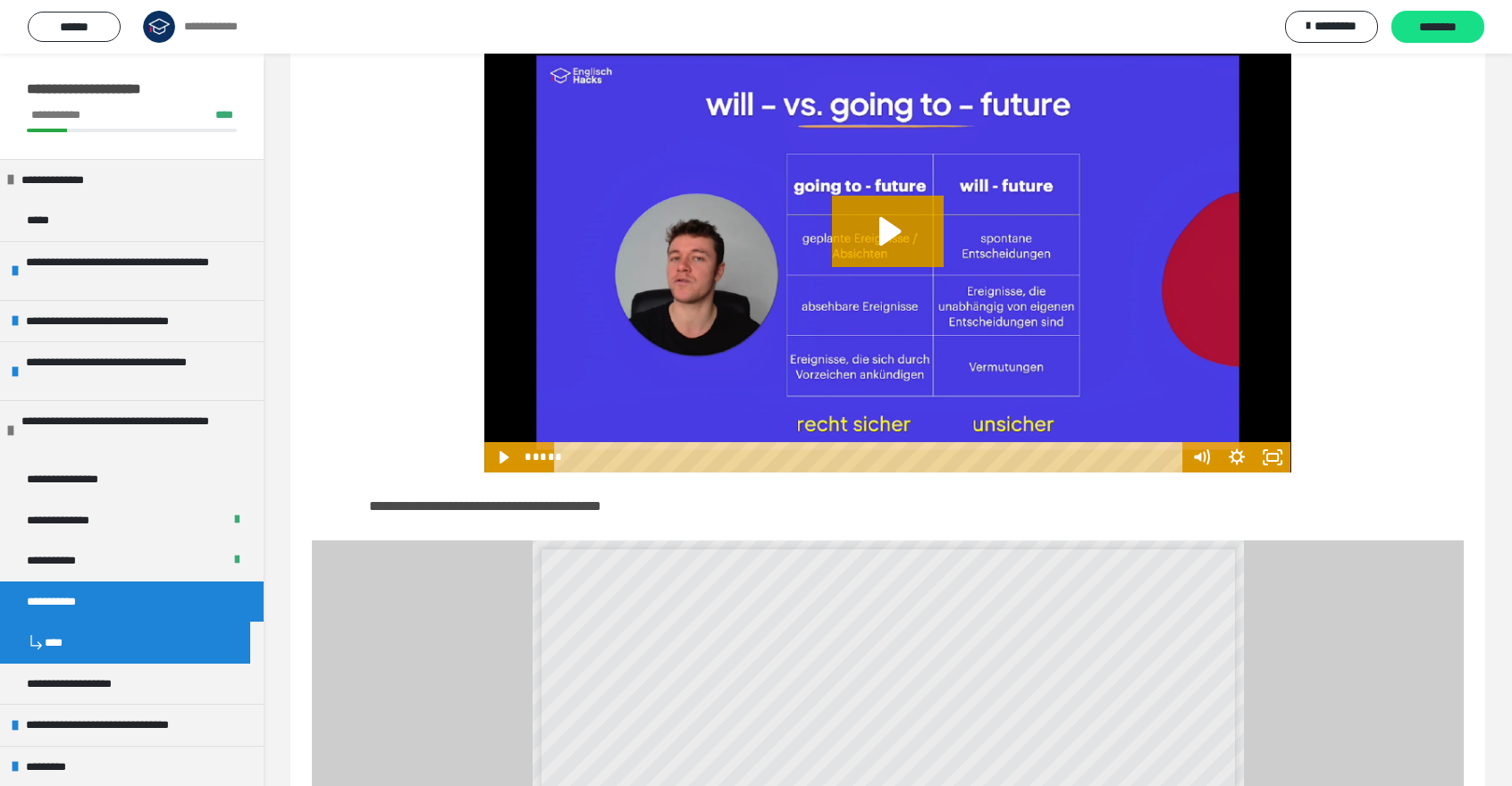 click on "**********" at bounding box center [131, 602] 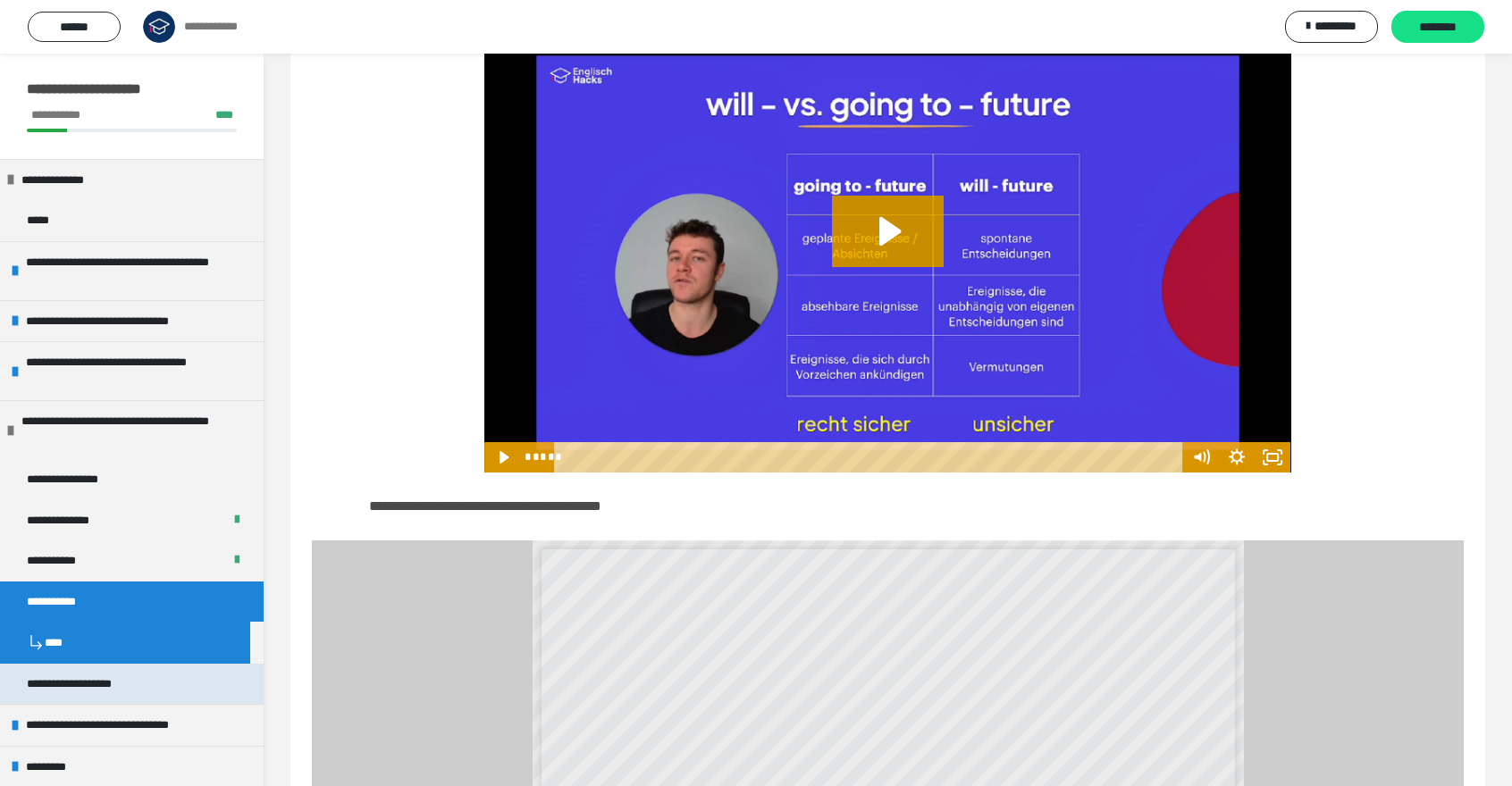 click on "**********" at bounding box center (84, 684) 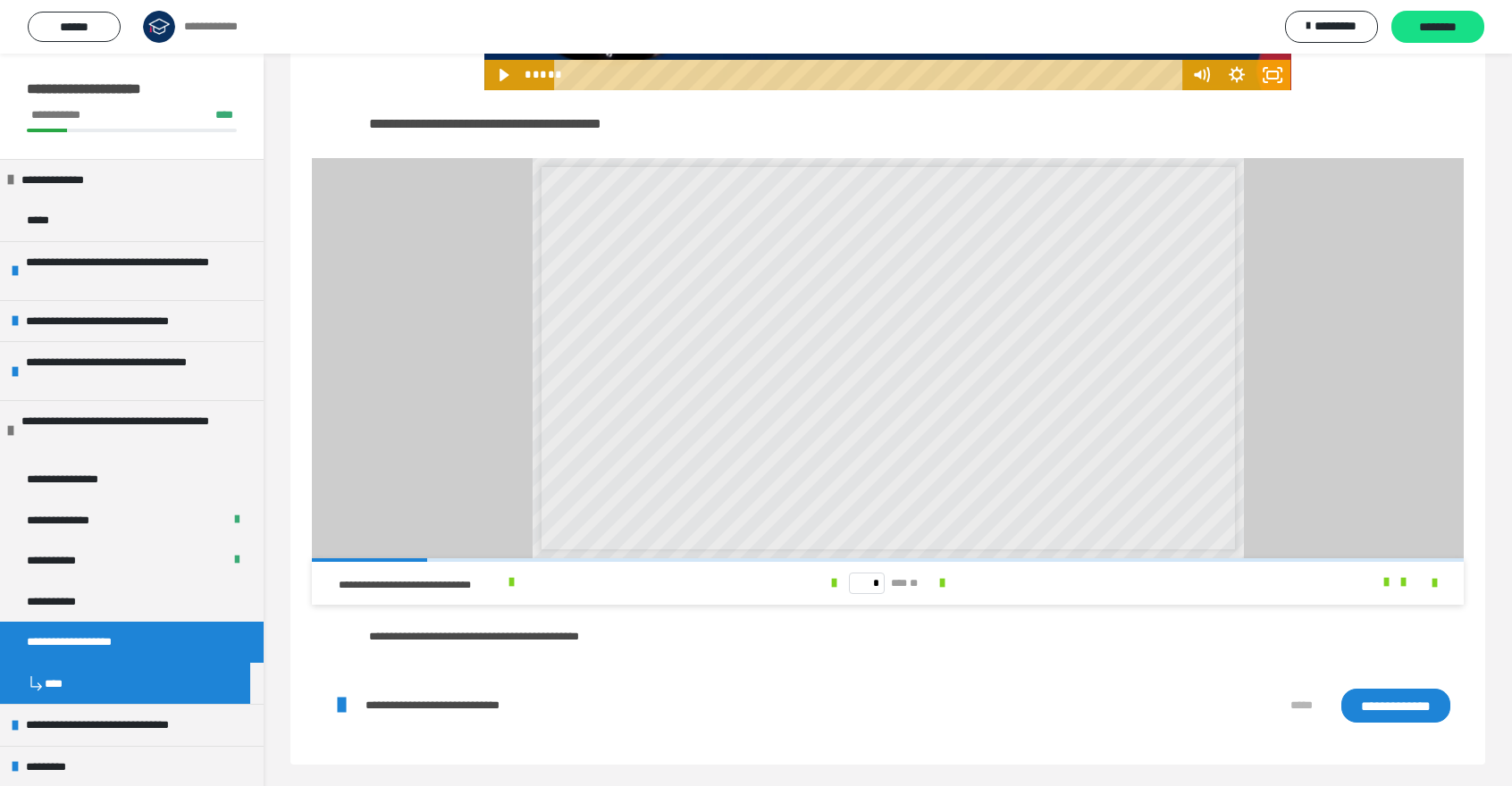 scroll, scrollTop: 656, scrollLeft: 0, axis: vertical 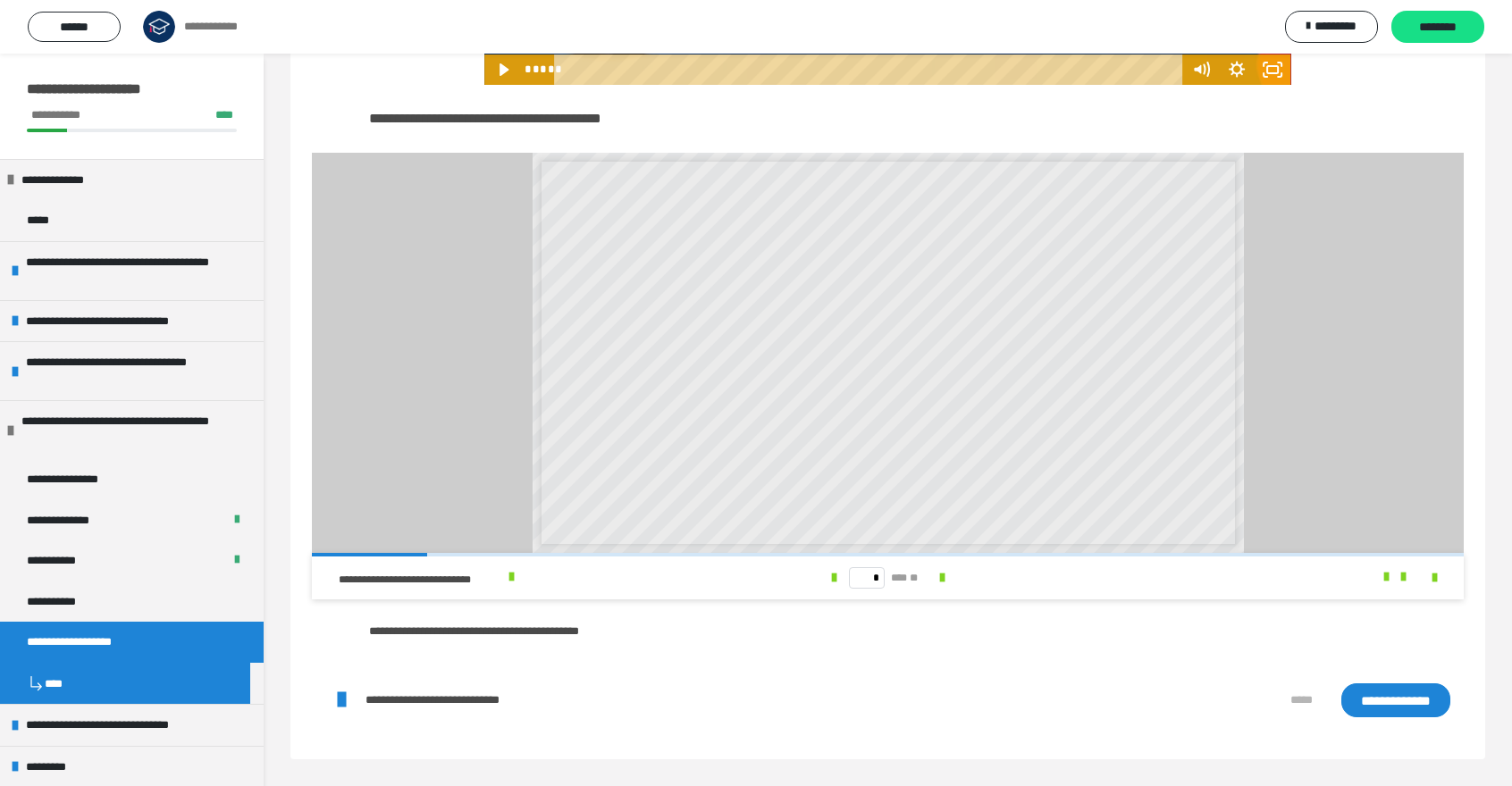 click on "**********" at bounding box center (1396, 700) 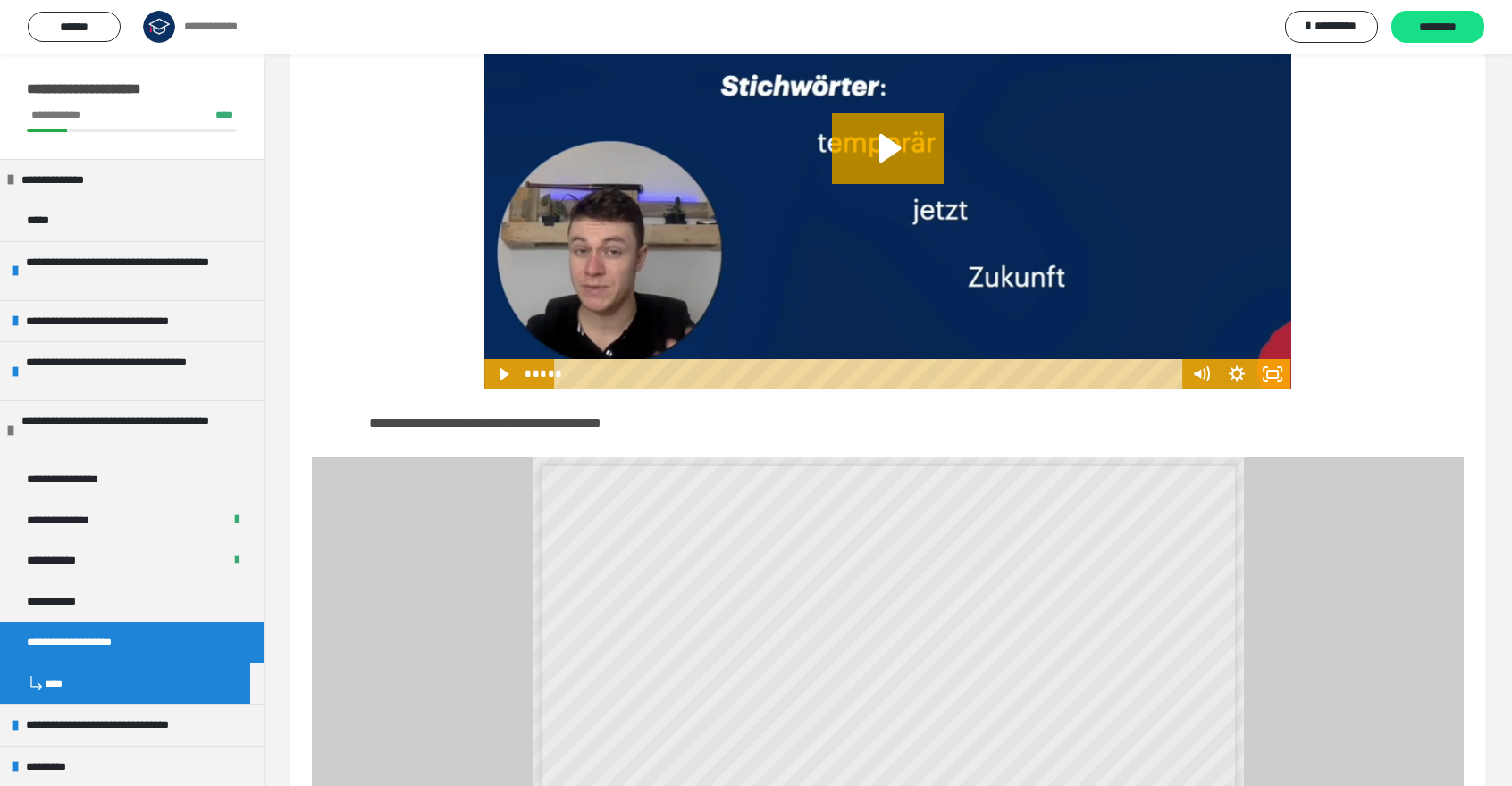 scroll, scrollTop: 298, scrollLeft: 0, axis: vertical 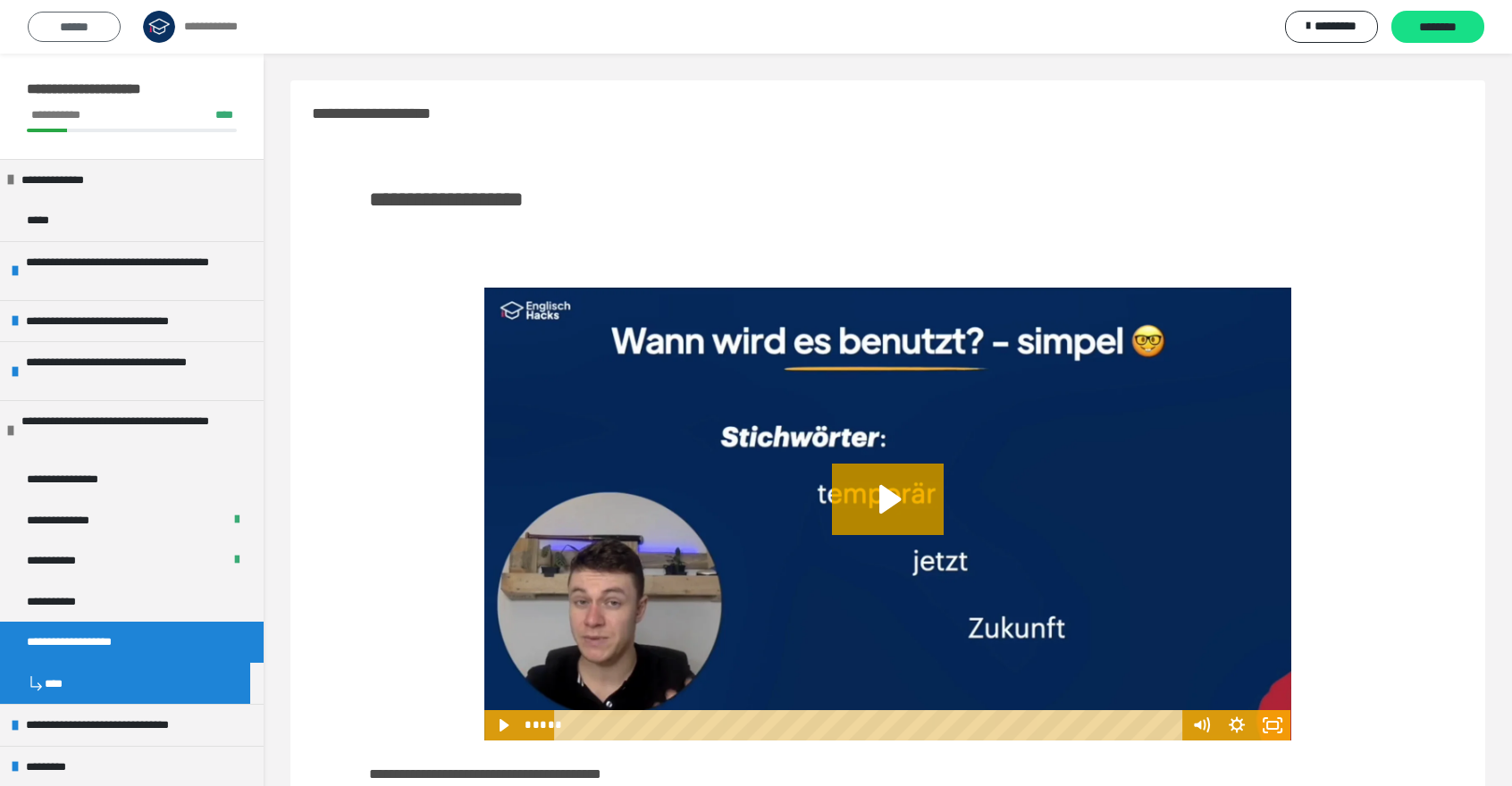 click on "******" at bounding box center (74, 27) 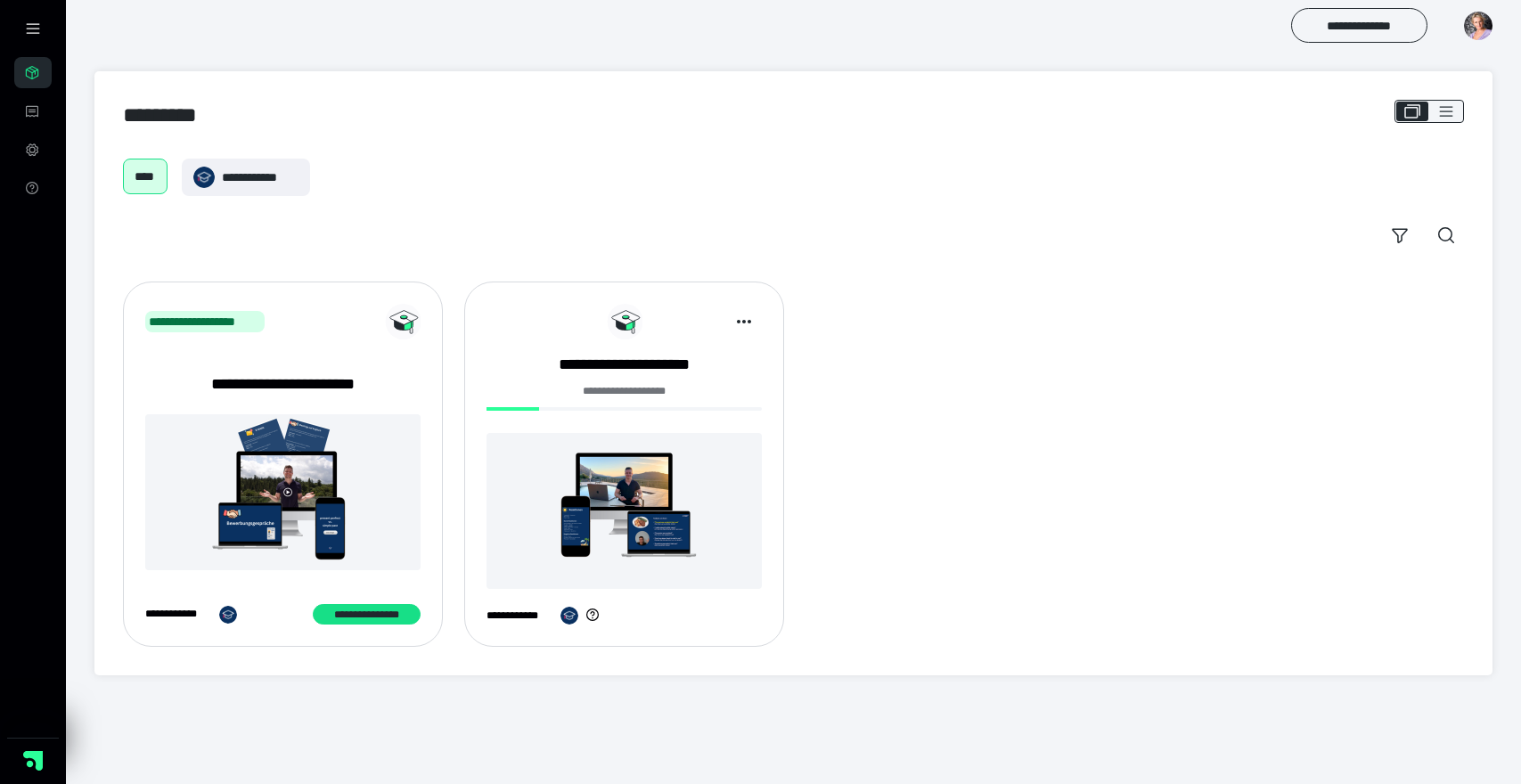 scroll, scrollTop: 0, scrollLeft: 0, axis: both 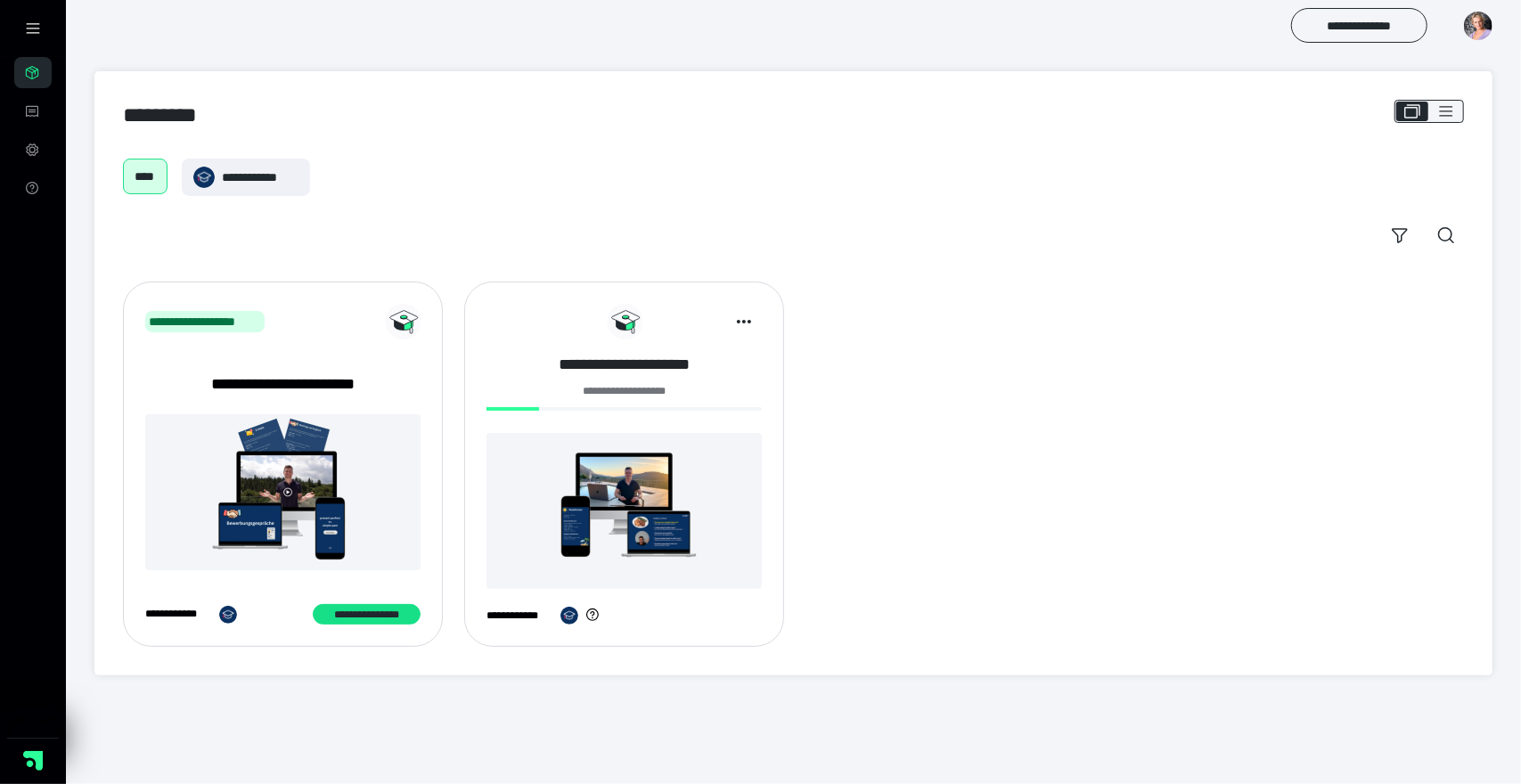 click on "**********" at bounding box center (624, 364) 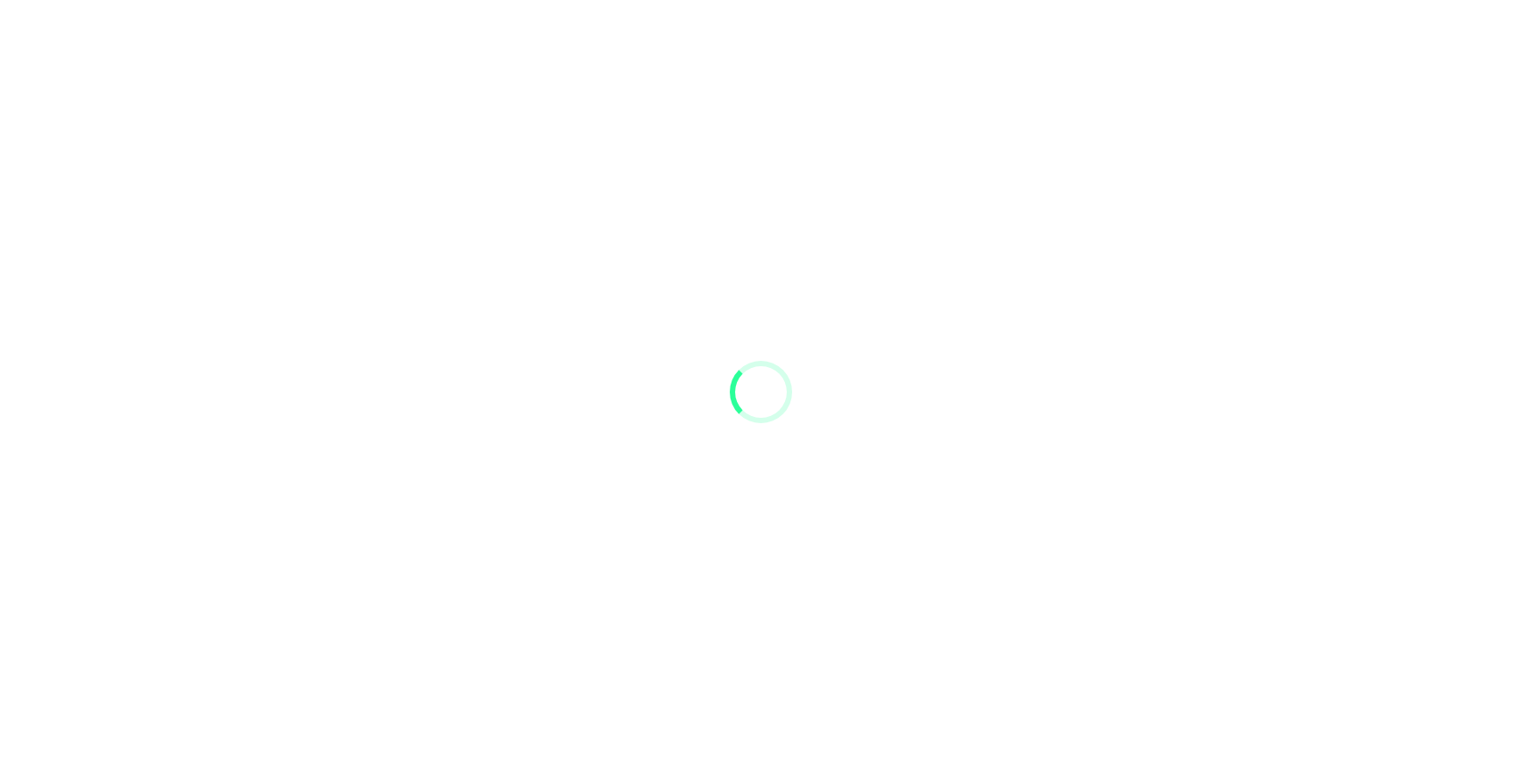 scroll, scrollTop: 0, scrollLeft: 0, axis: both 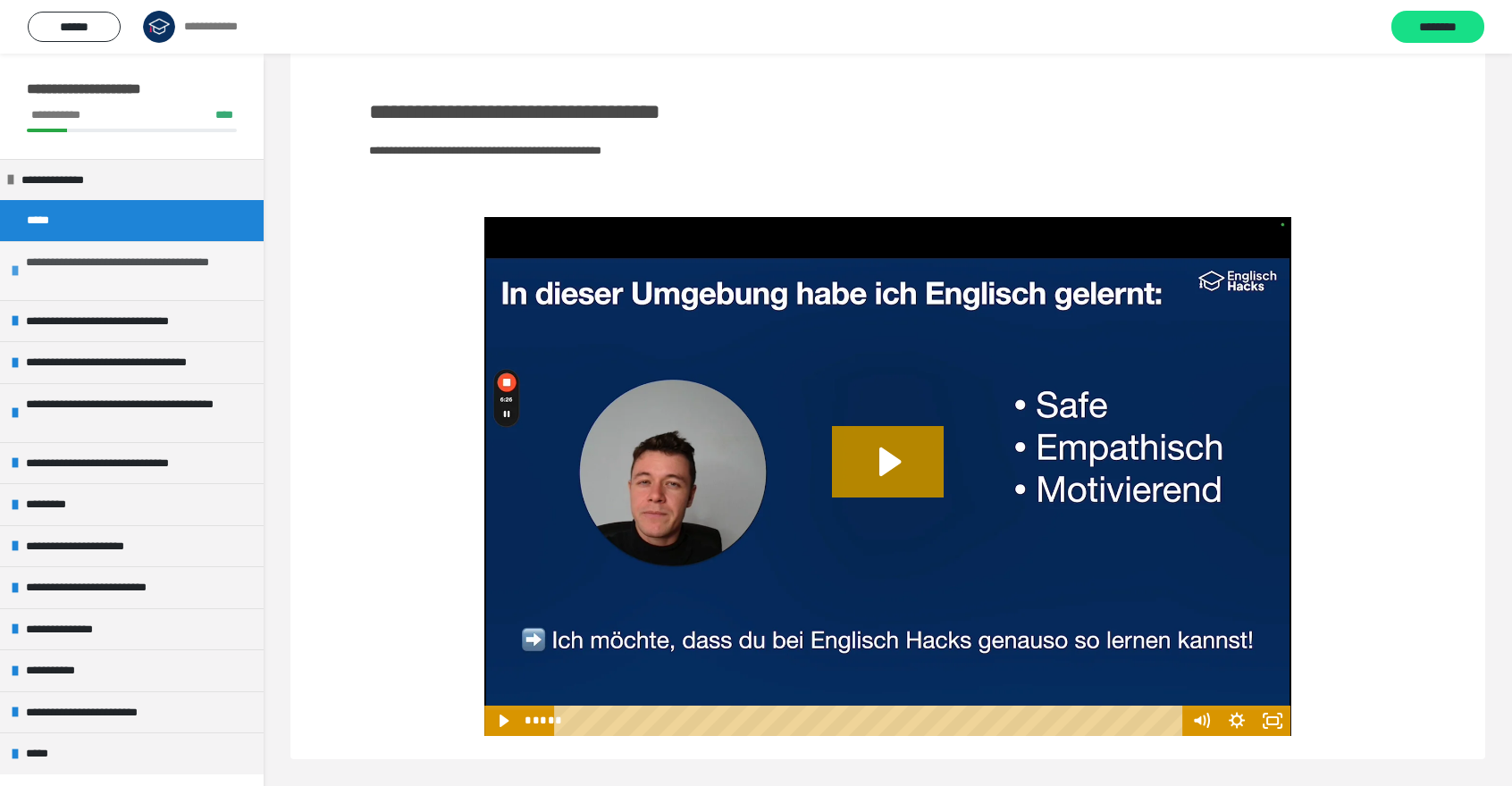click on "**********" at bounding box center [140, 271] 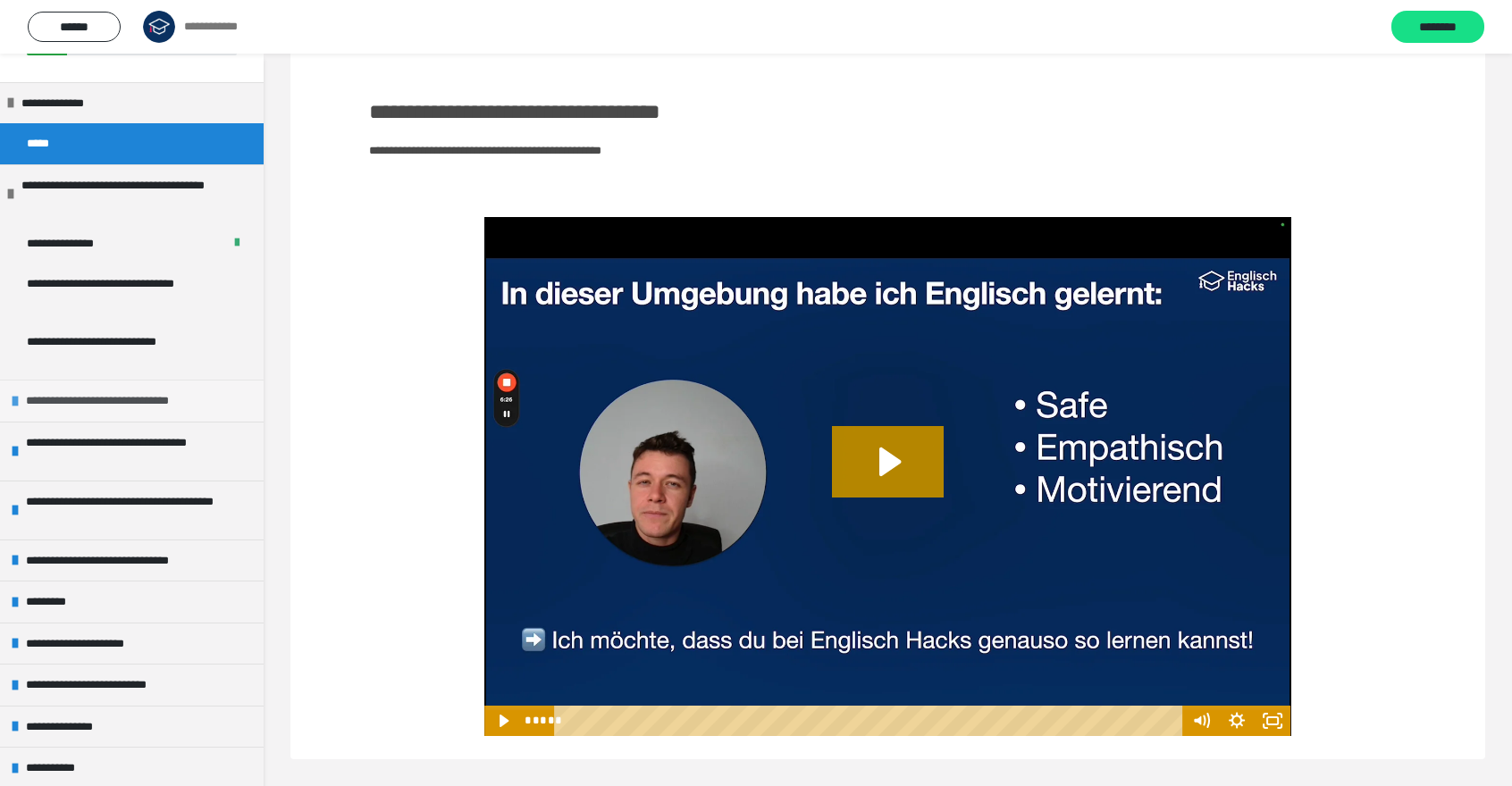 scroll, scrollTop: 89, scrollLeft: 0, axis: vertical 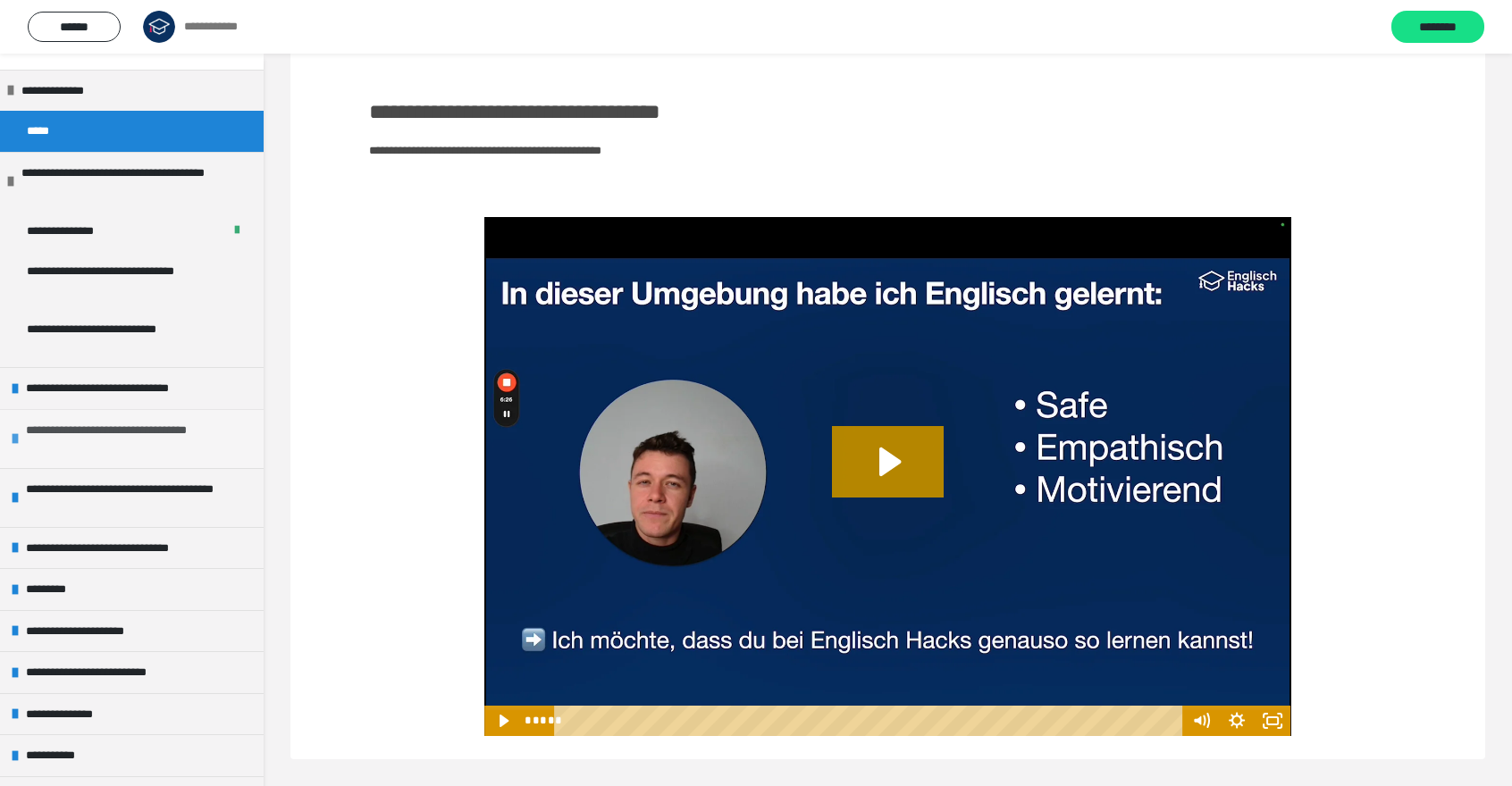 click on "**********" at bounding box center [133, 439] 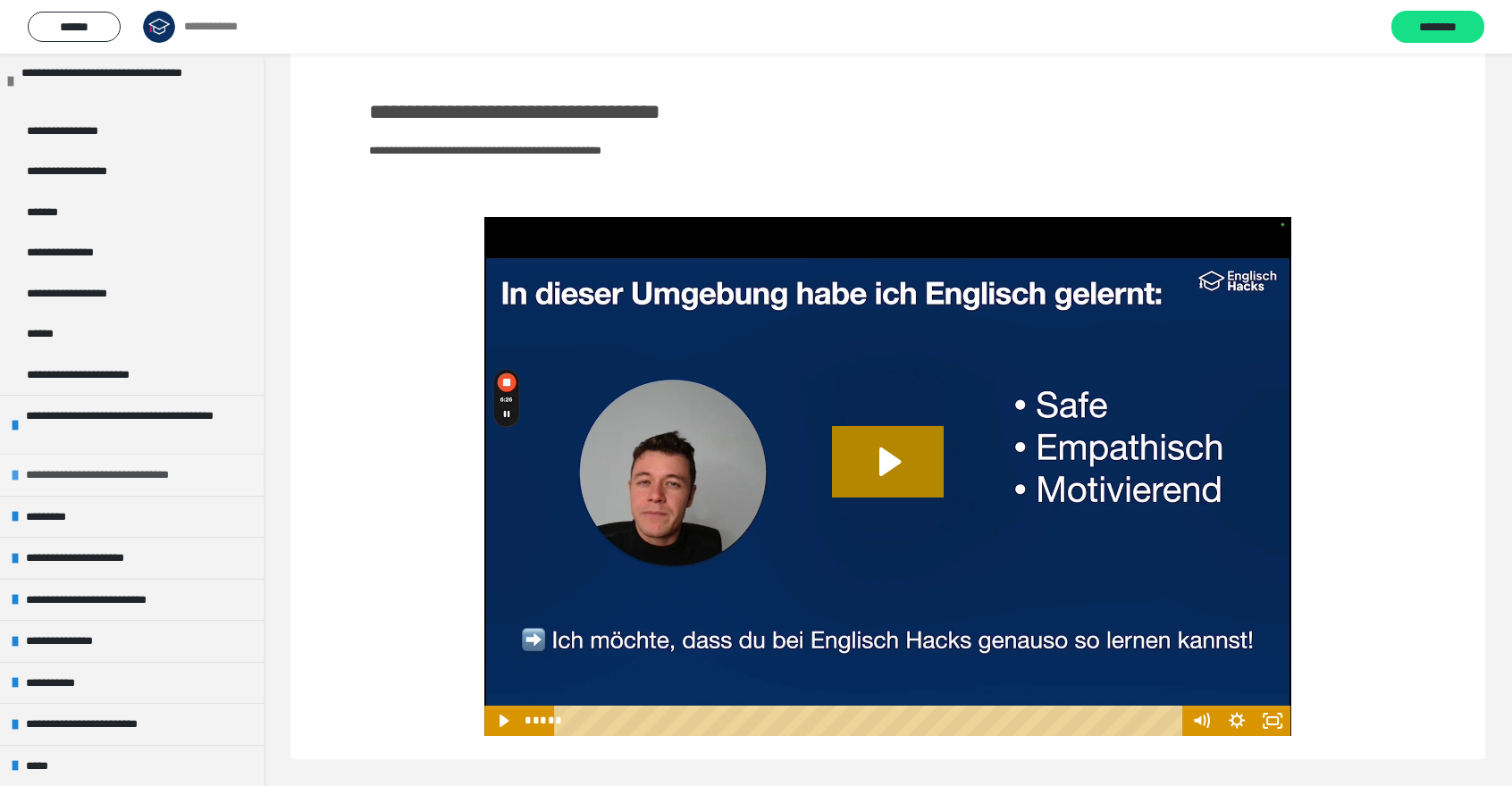 scroll, scrollTop: 447, scrollLeft: 0, axis: vertical 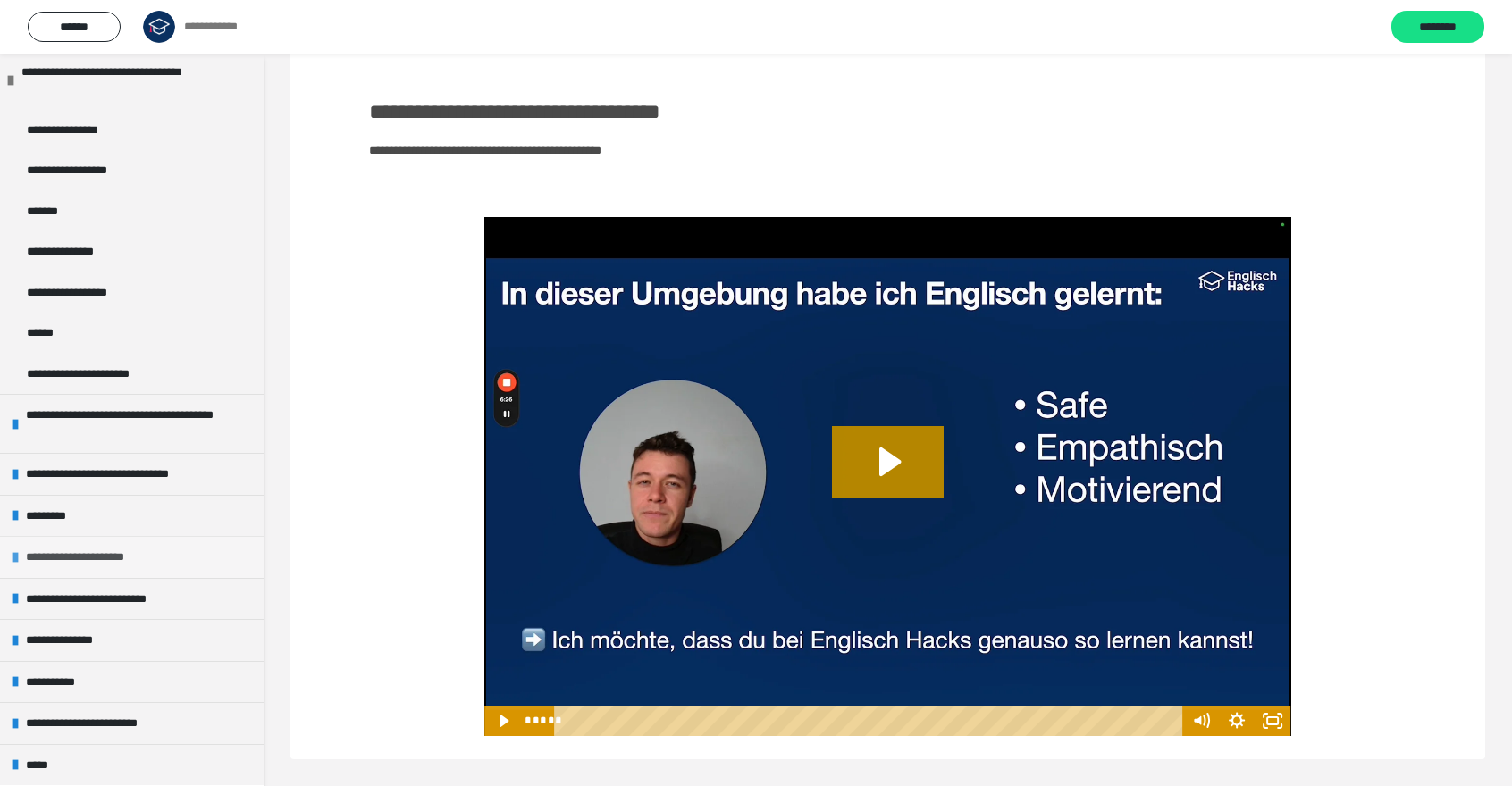 click on "**********" at bounding box center (90, 557) 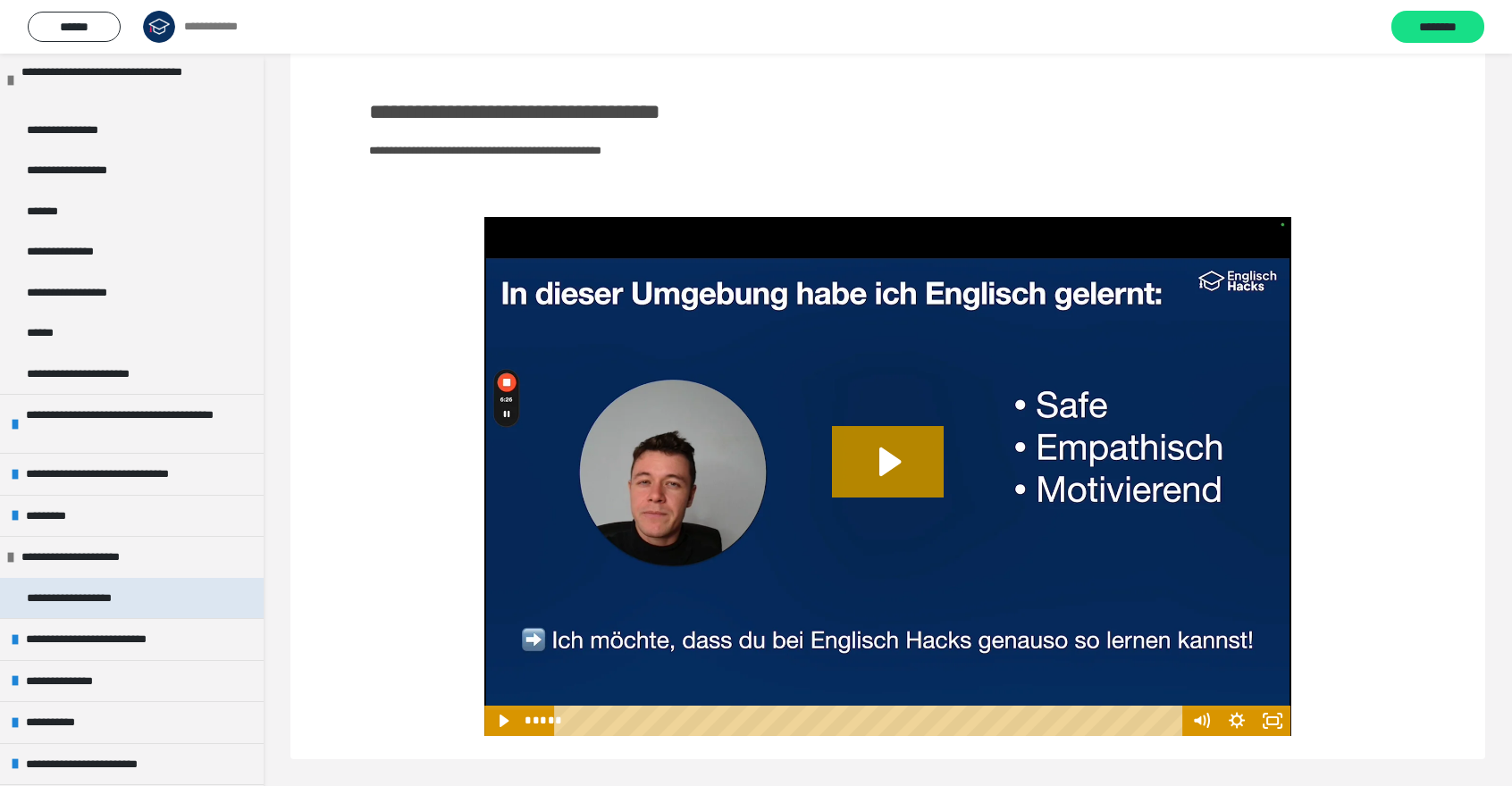 click on "**********" at bounding box center (85, 598) 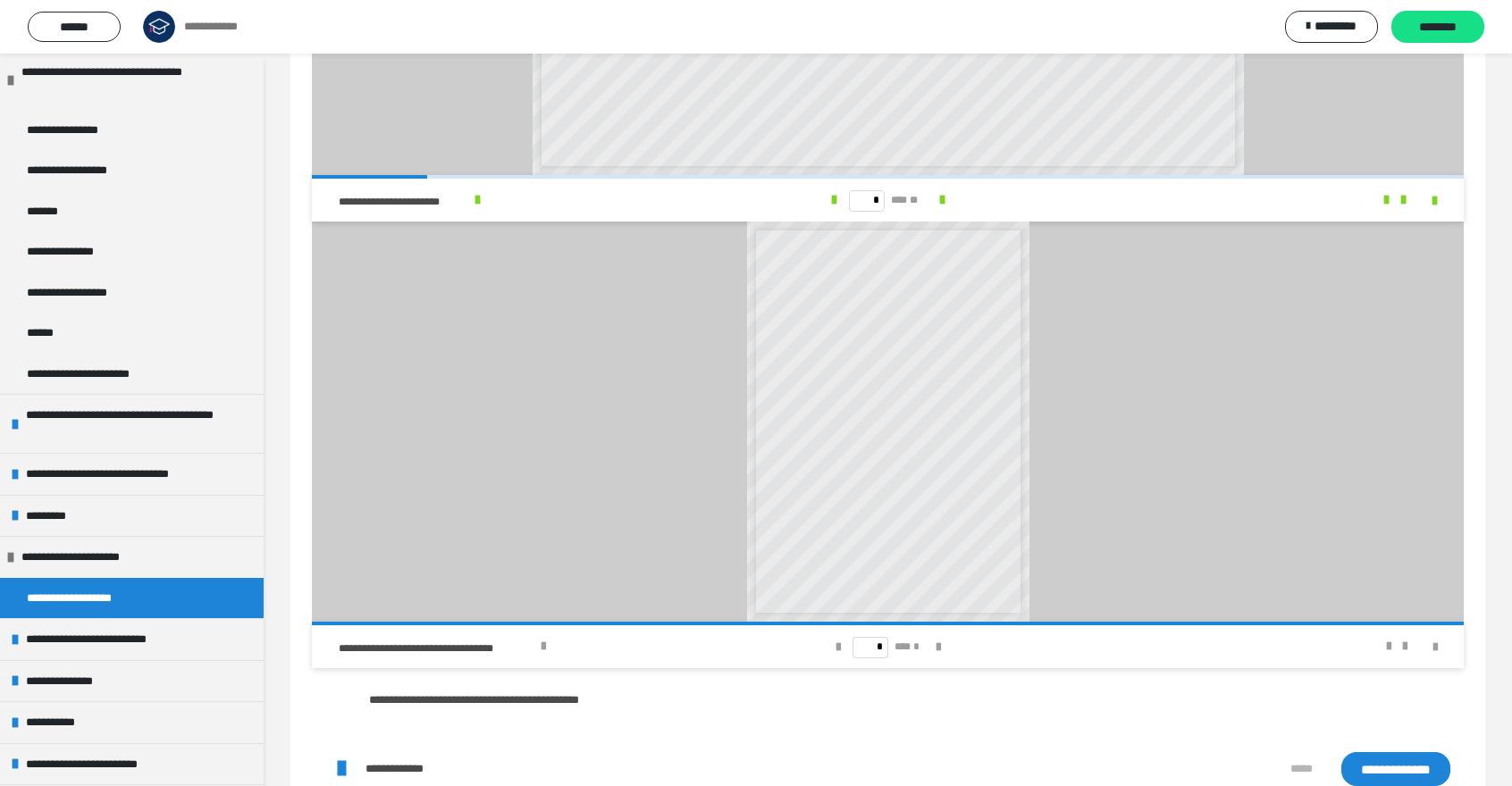 scroll, scrollTop: 1169, scrollLeft: 0, axis: vertical 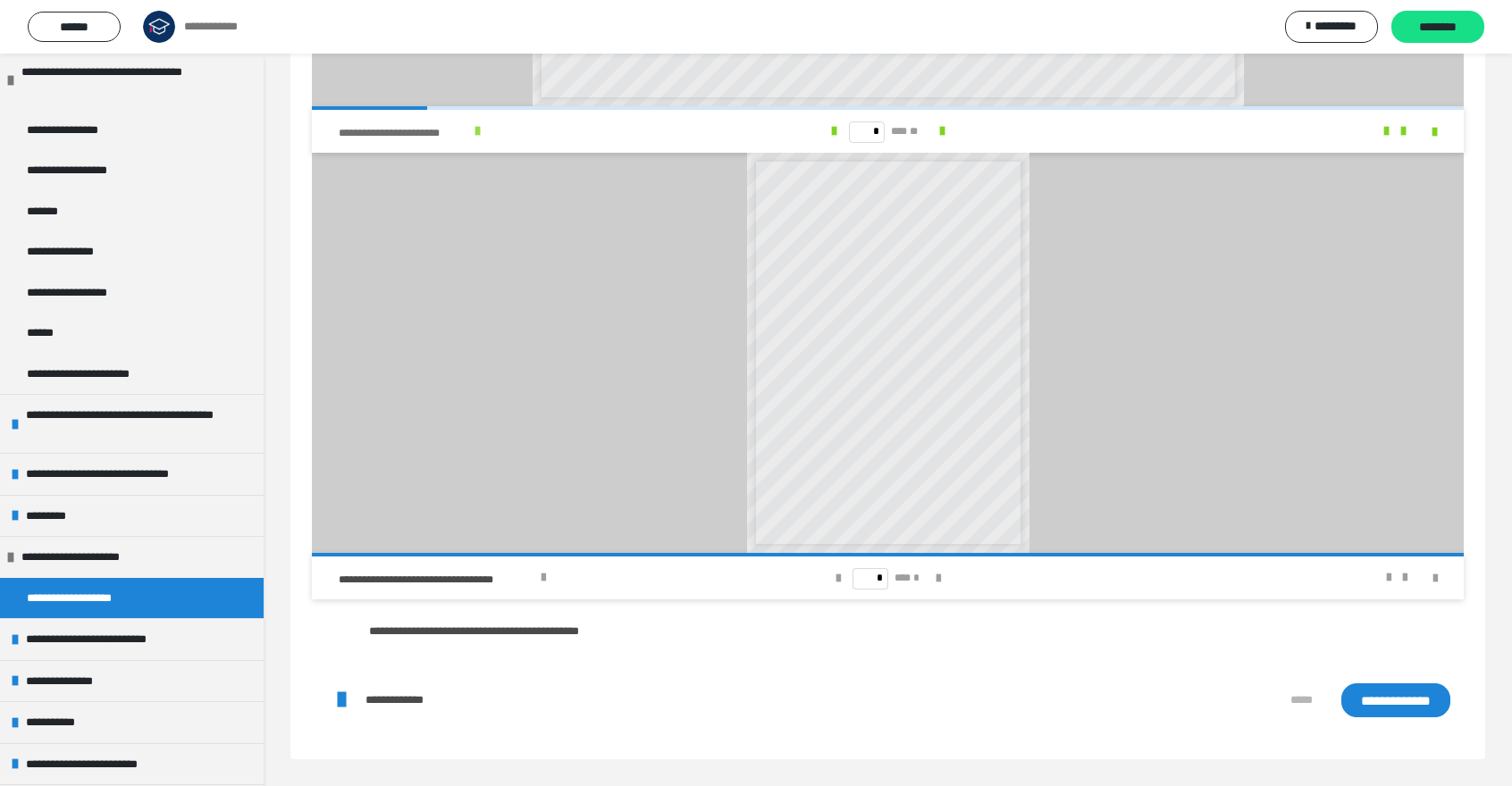 click at bounding box center (477, 131) 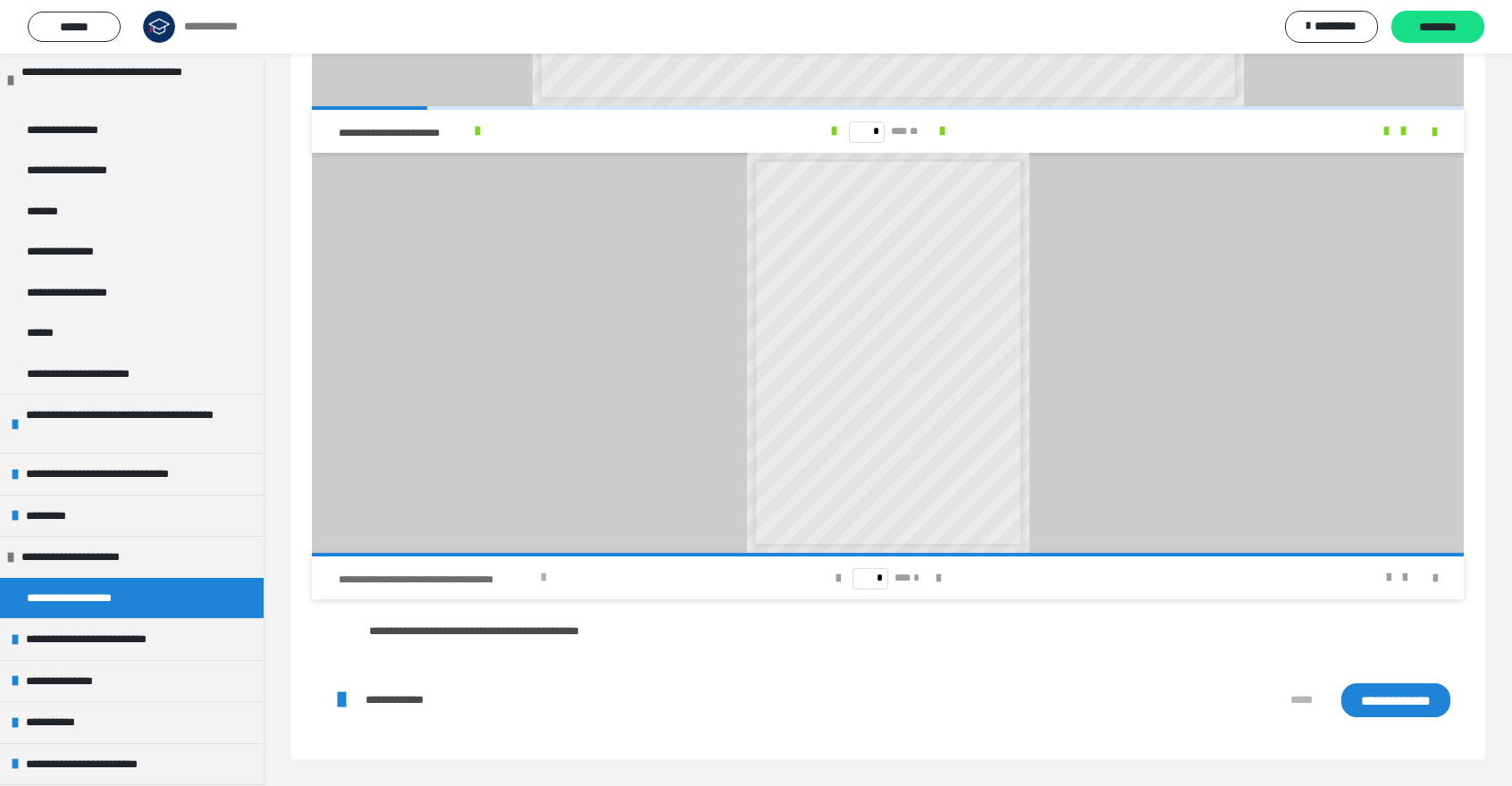 click at bounding box center (543, 578) 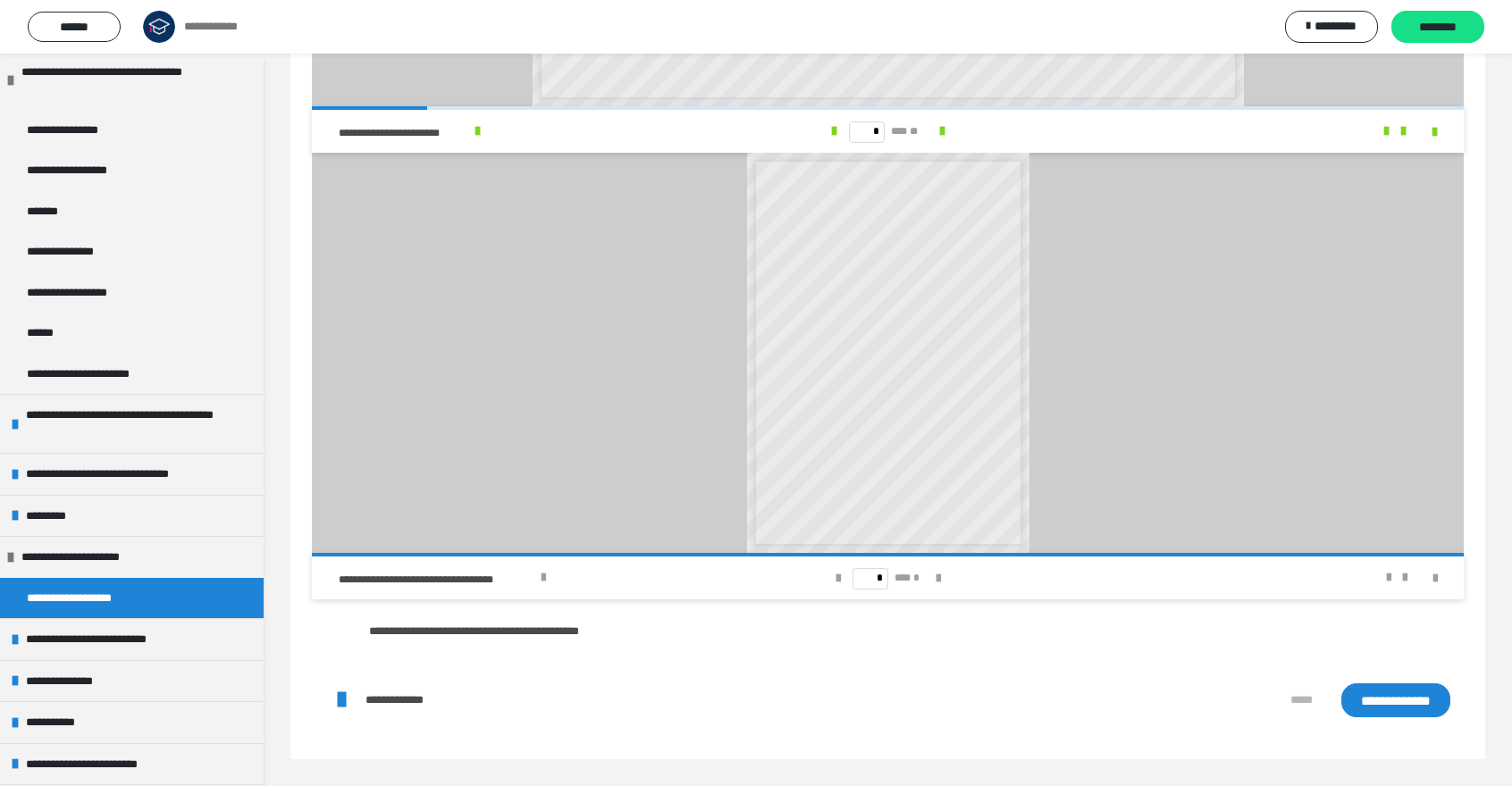 click on "**********" at bounding box center [1396, 700] 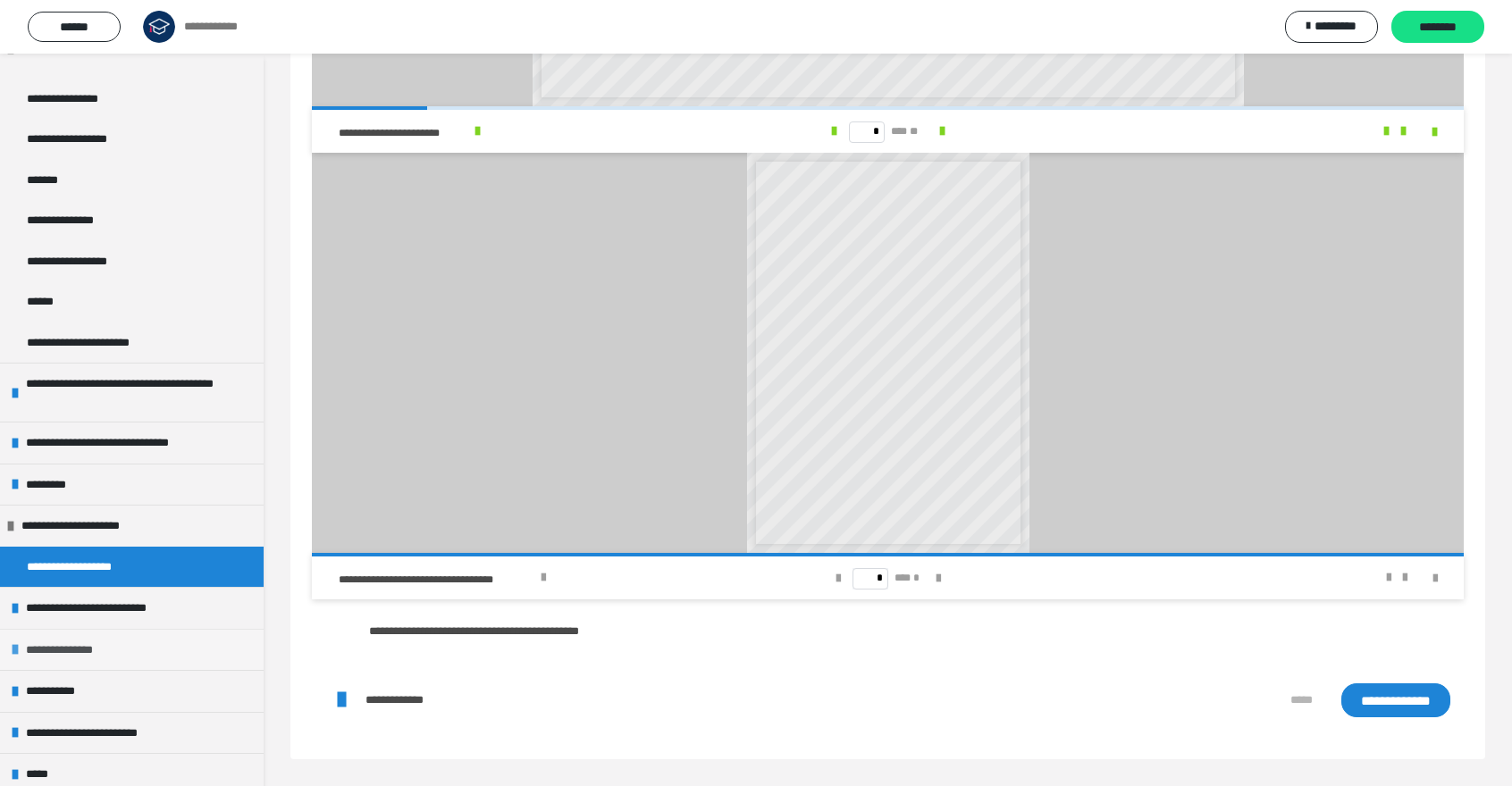 scroll, scrollTop: 488, scrollLeft: 0, axis: vertical 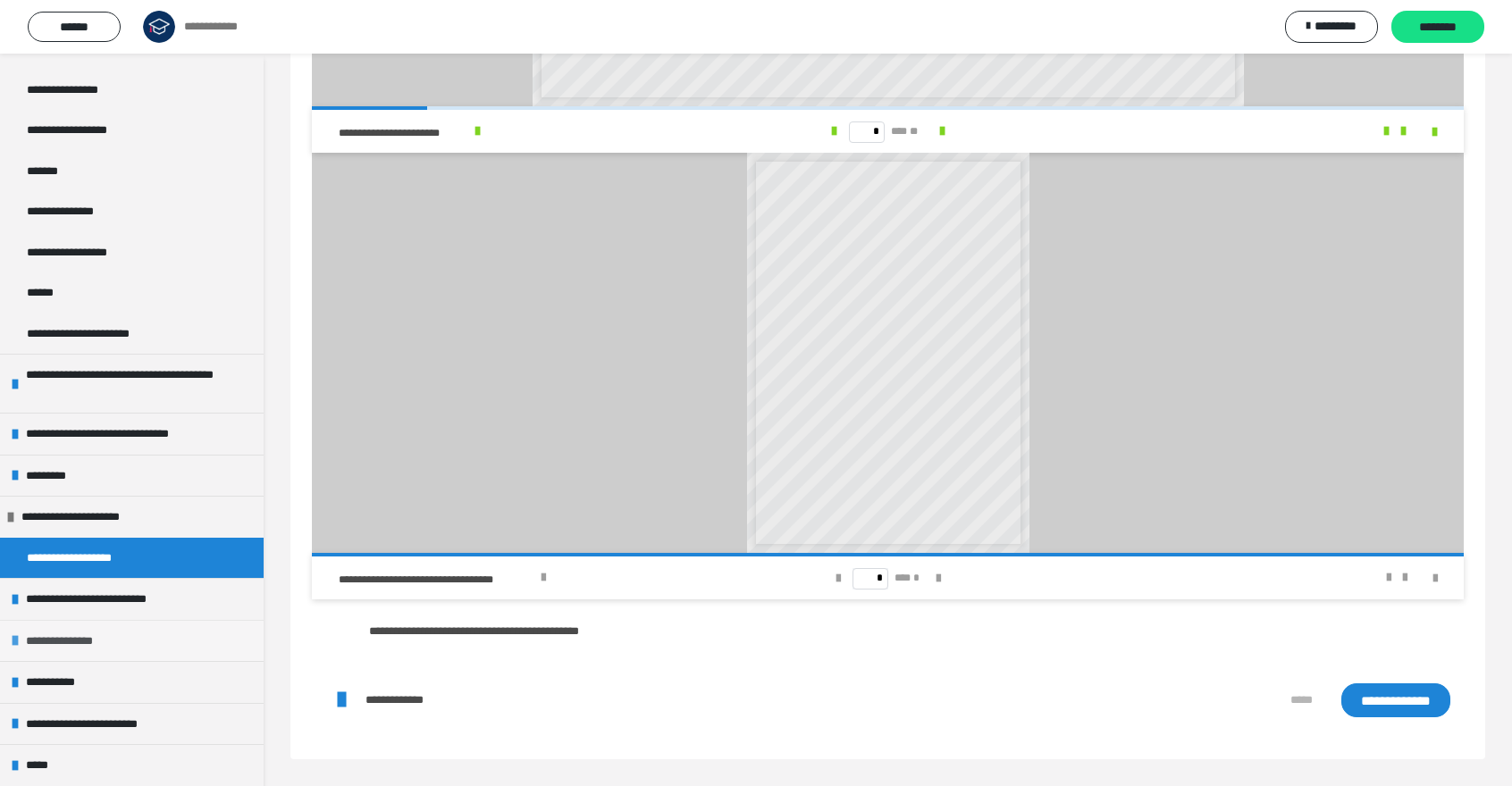 click on "**********" at bounding box center [131, 640] 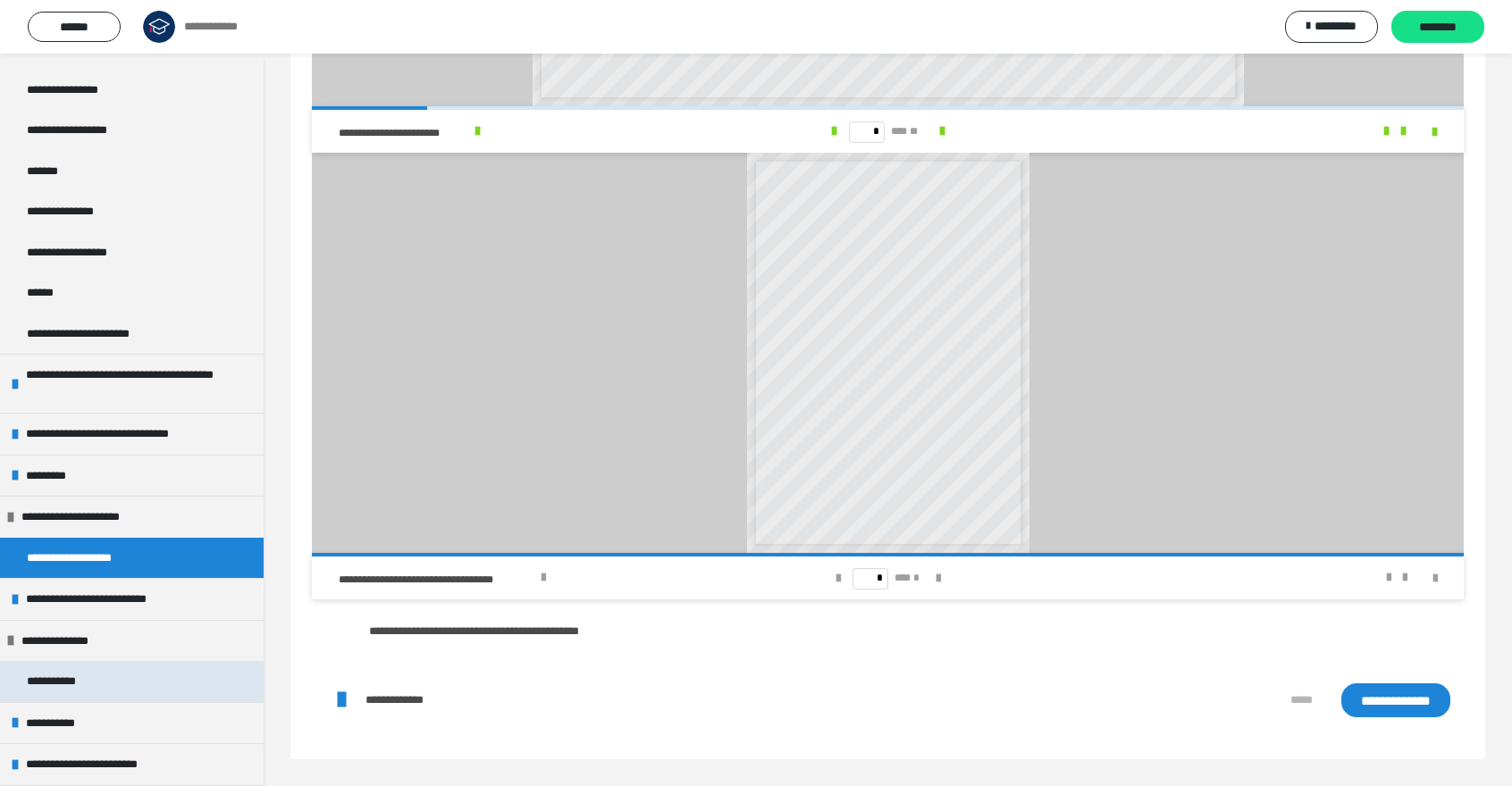 click on "**********" at bounding box center [62, 681] 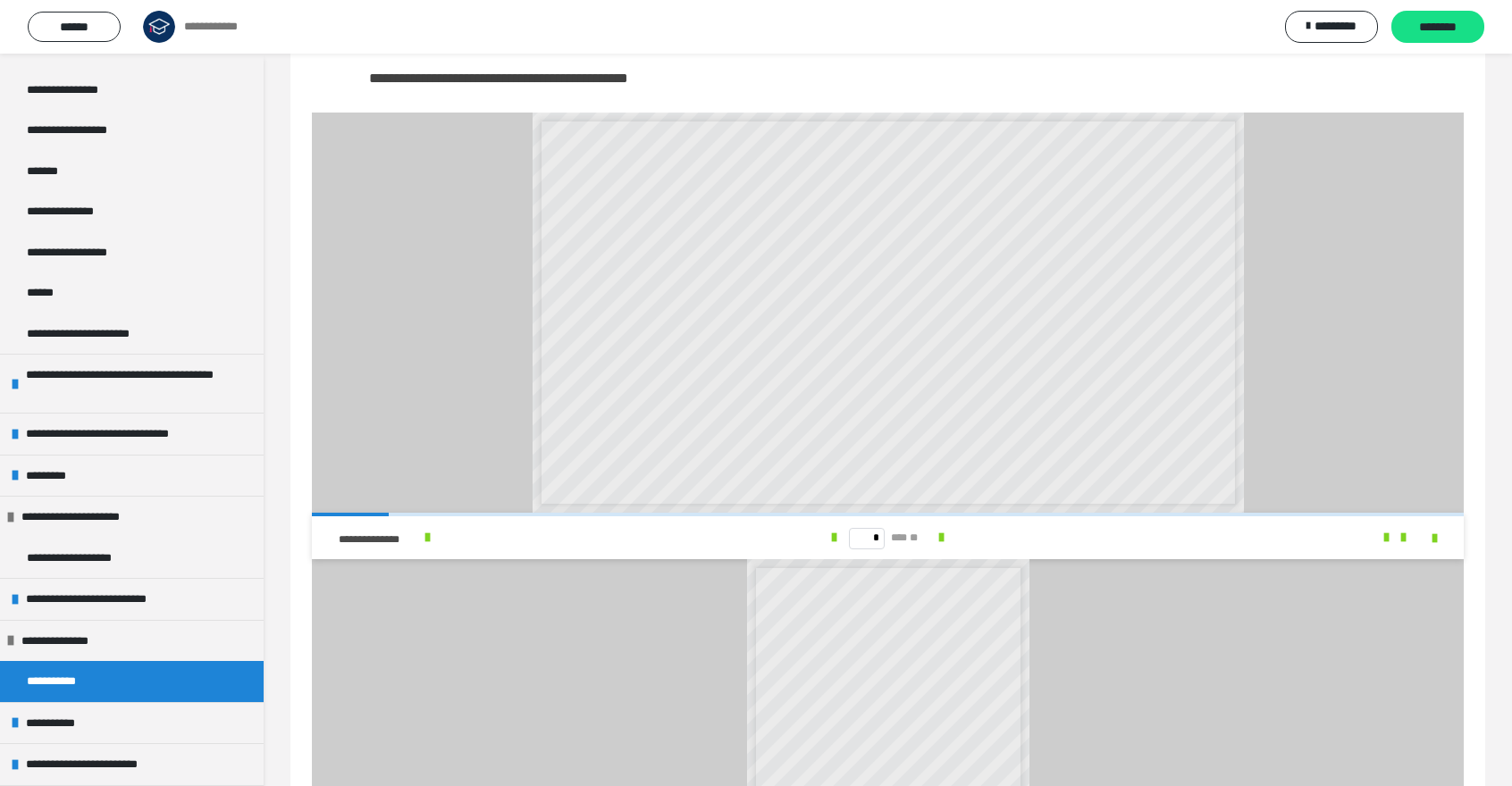 scroll, scrollTop: 773, scrollLeft: 0, axis: vertical 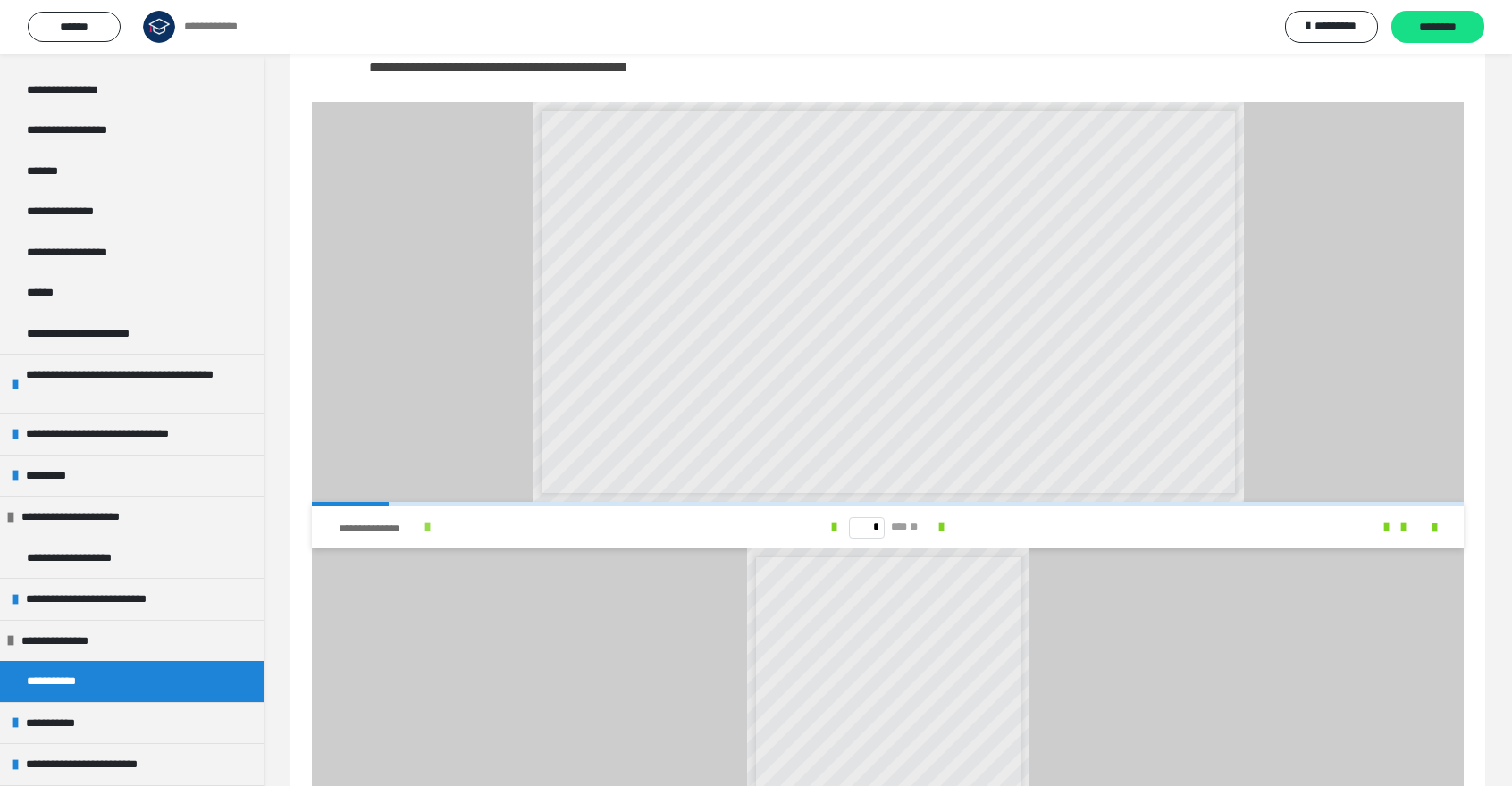 click at bounding box center [427, 527] 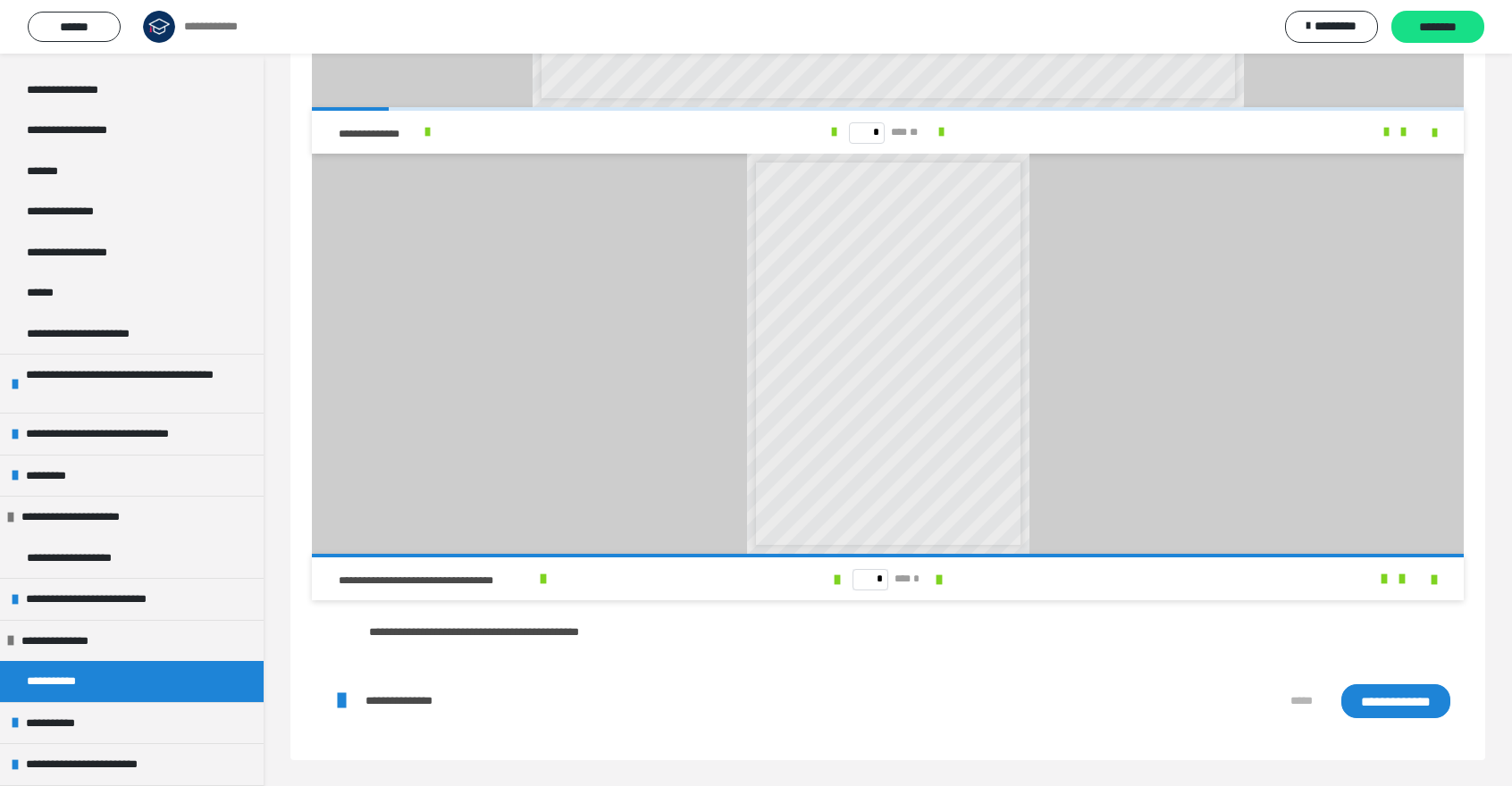 scroll, scrollTop: 1169, scrollLeft: 0, axis: vertical 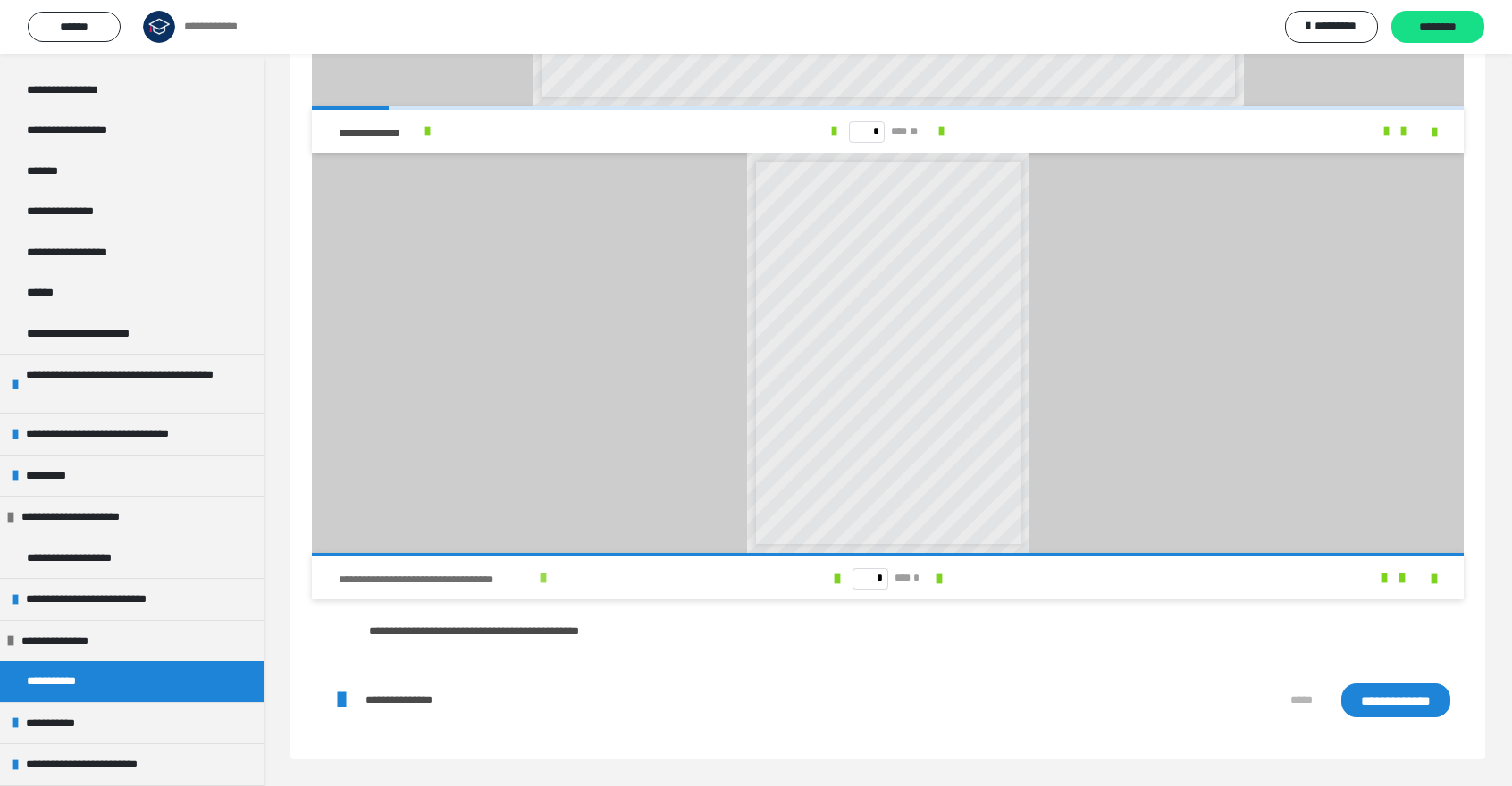 click at bounding box center [543, 578] 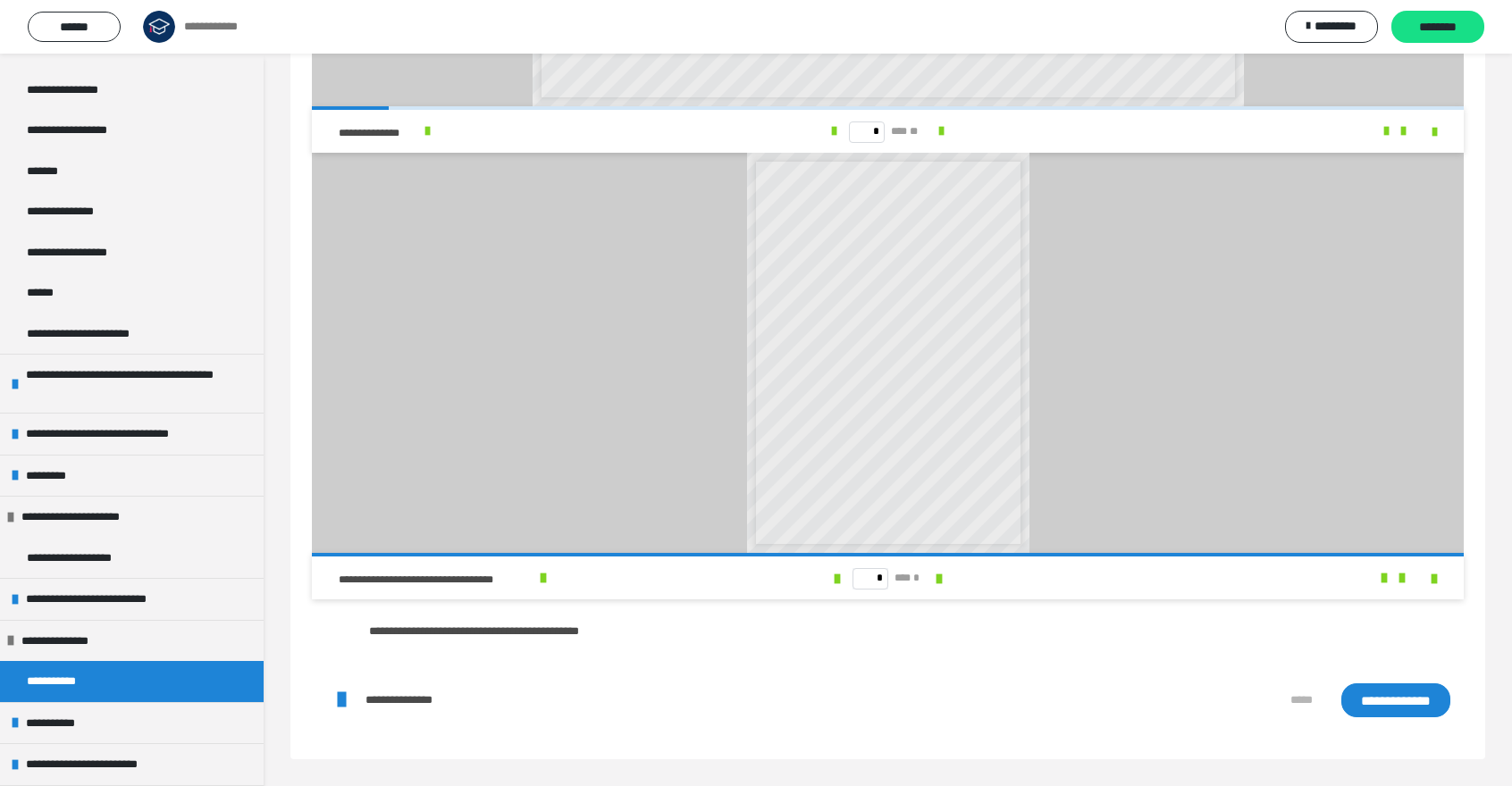 click on "**********" at bounding box center (1396, 700) 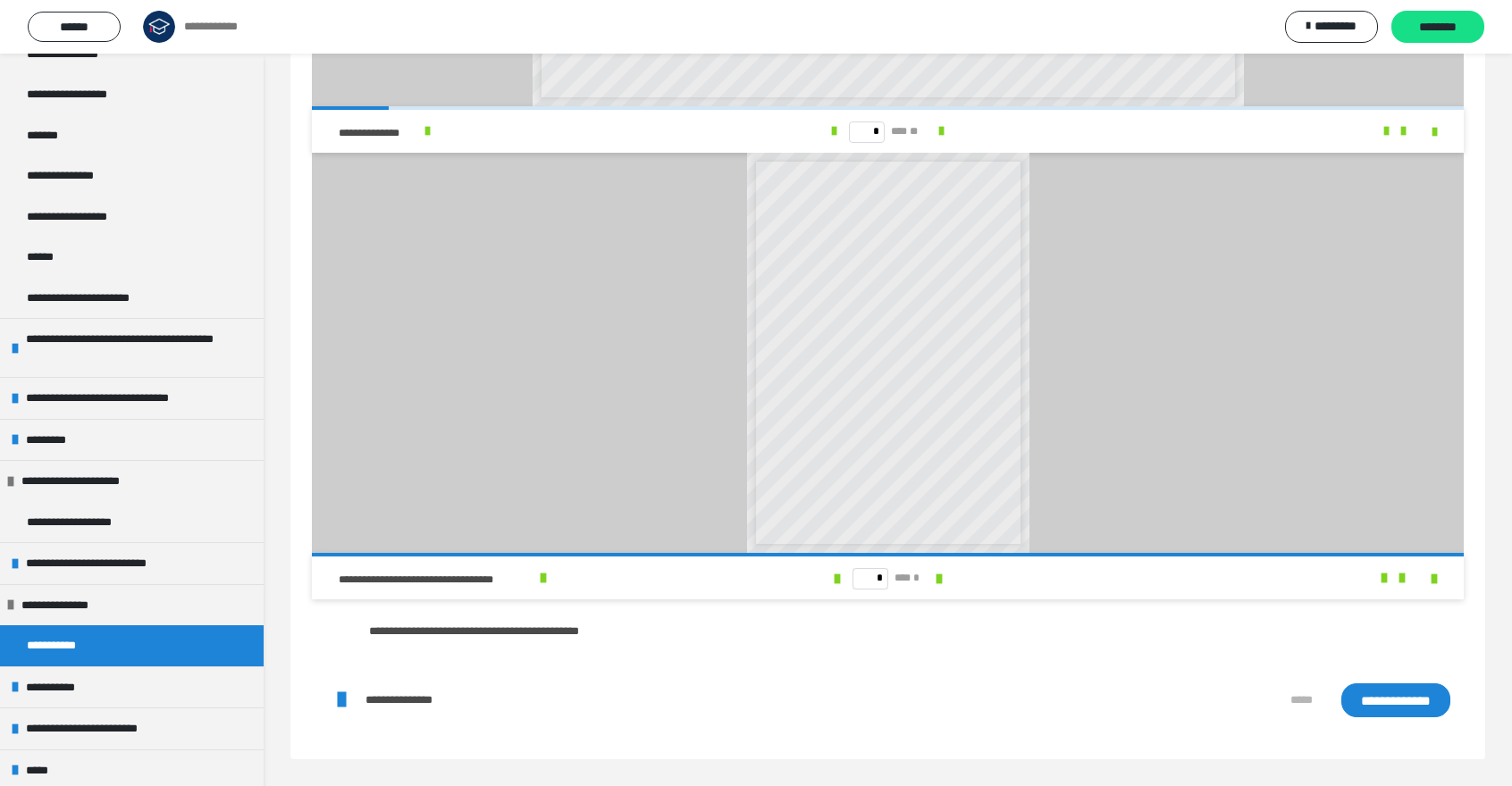 scroll, scrollTop: 529, scrollLeft: 0, axis: vertical 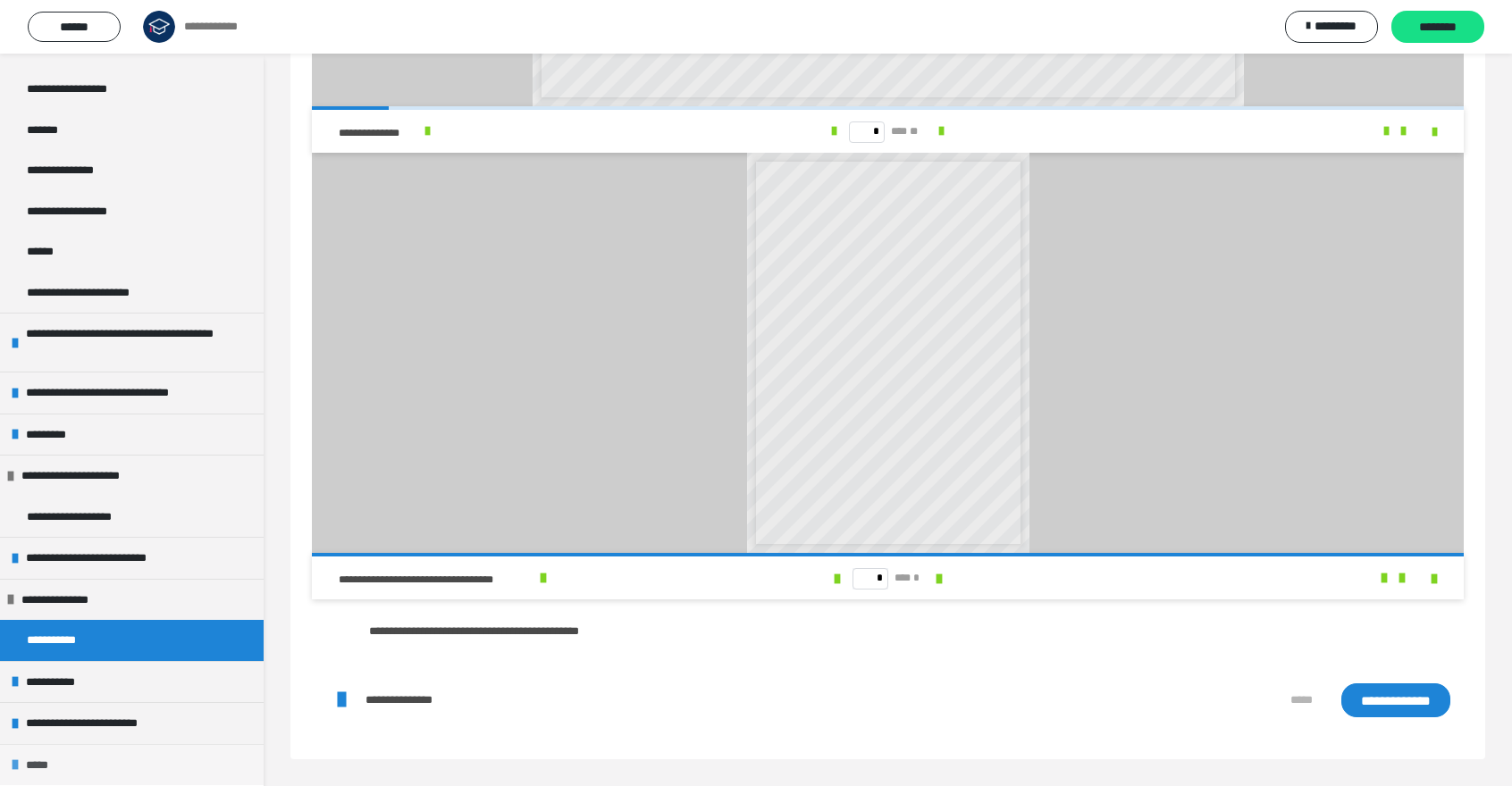 click on "*****" at bounding box center [41, 765] 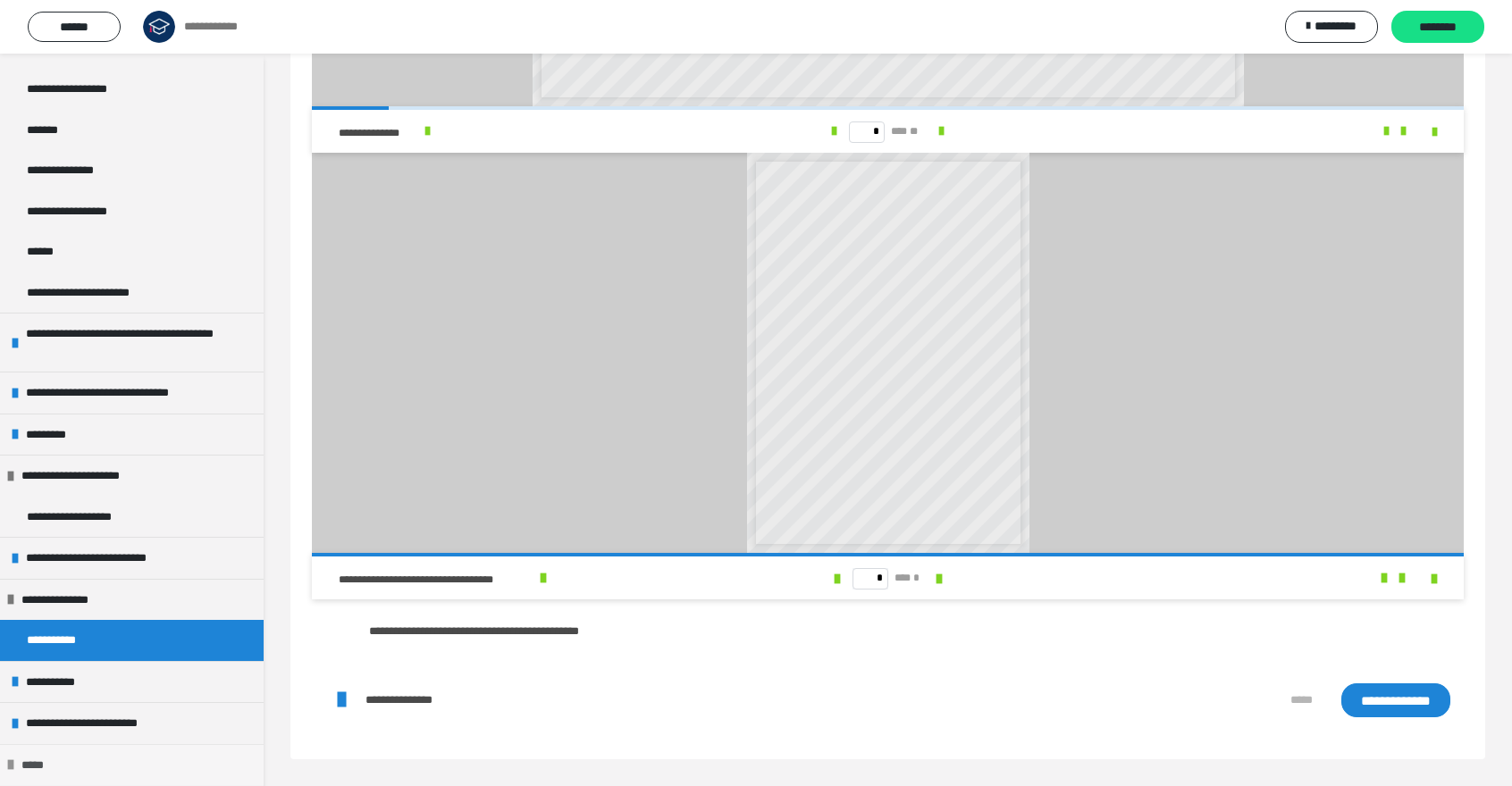 click on "*****" at bounding box center [37, 765] 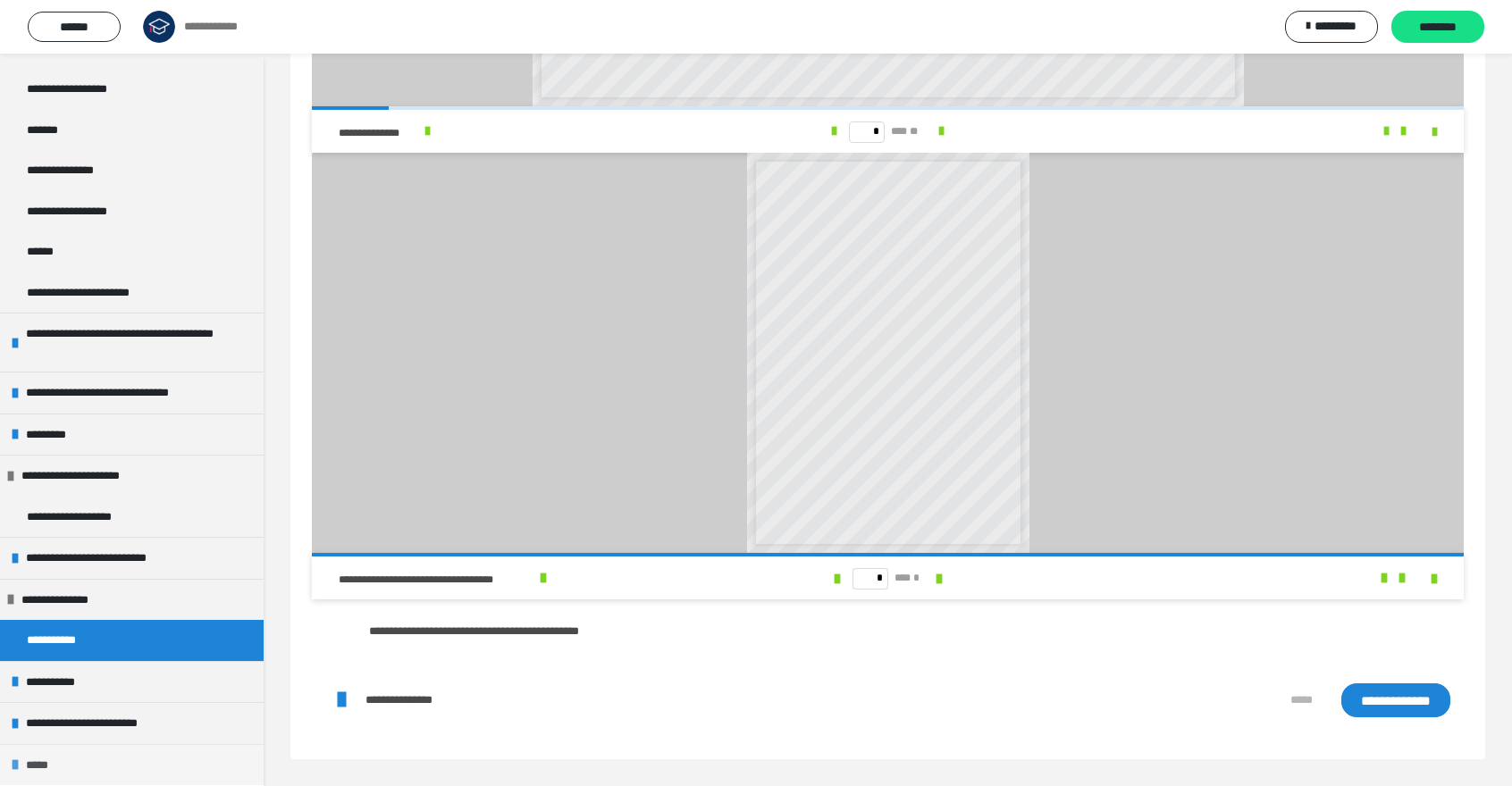click on "*****" at bounding box center (41, 765) 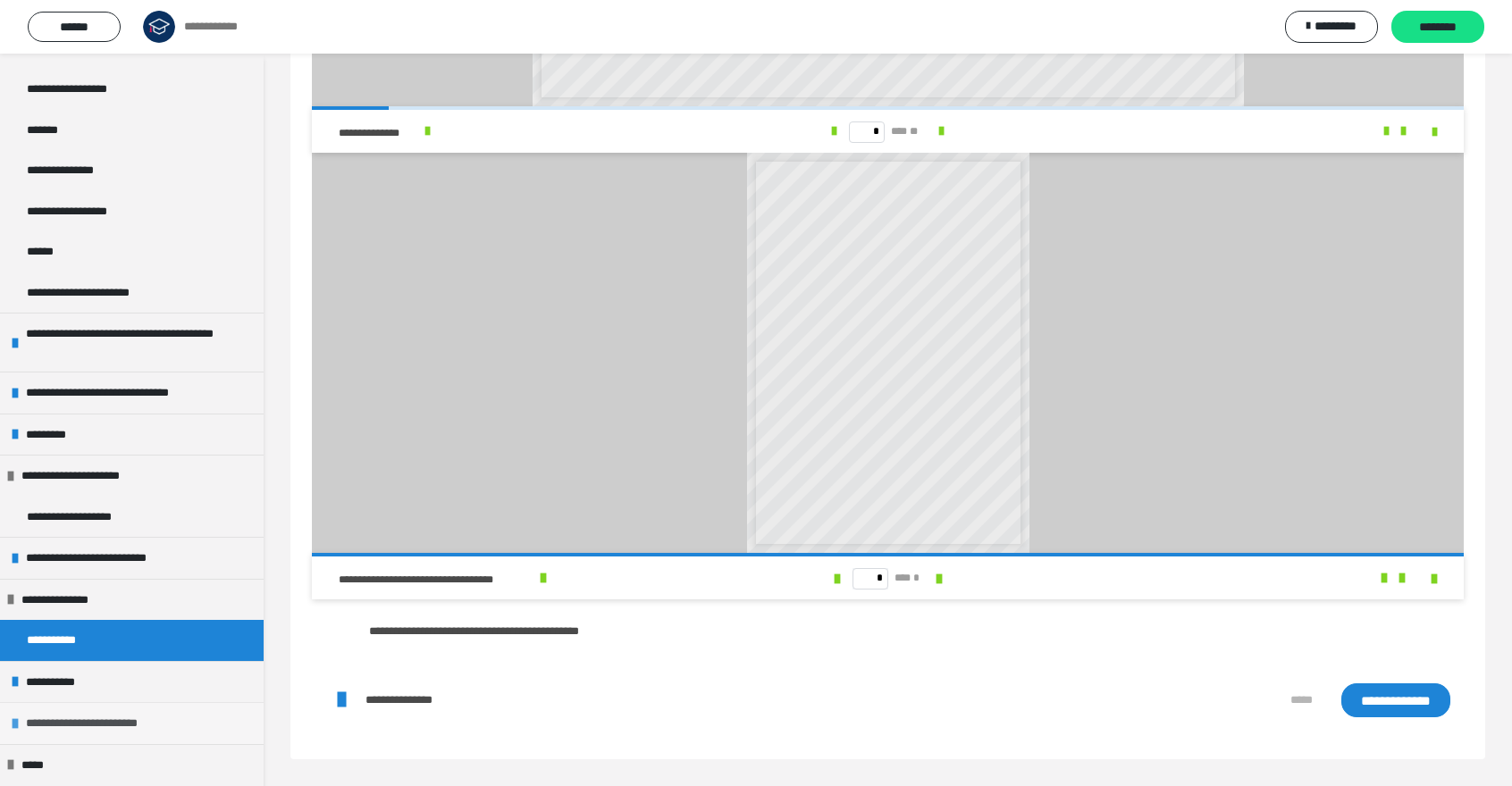 click on "**********" at bounding box center [97, 723] 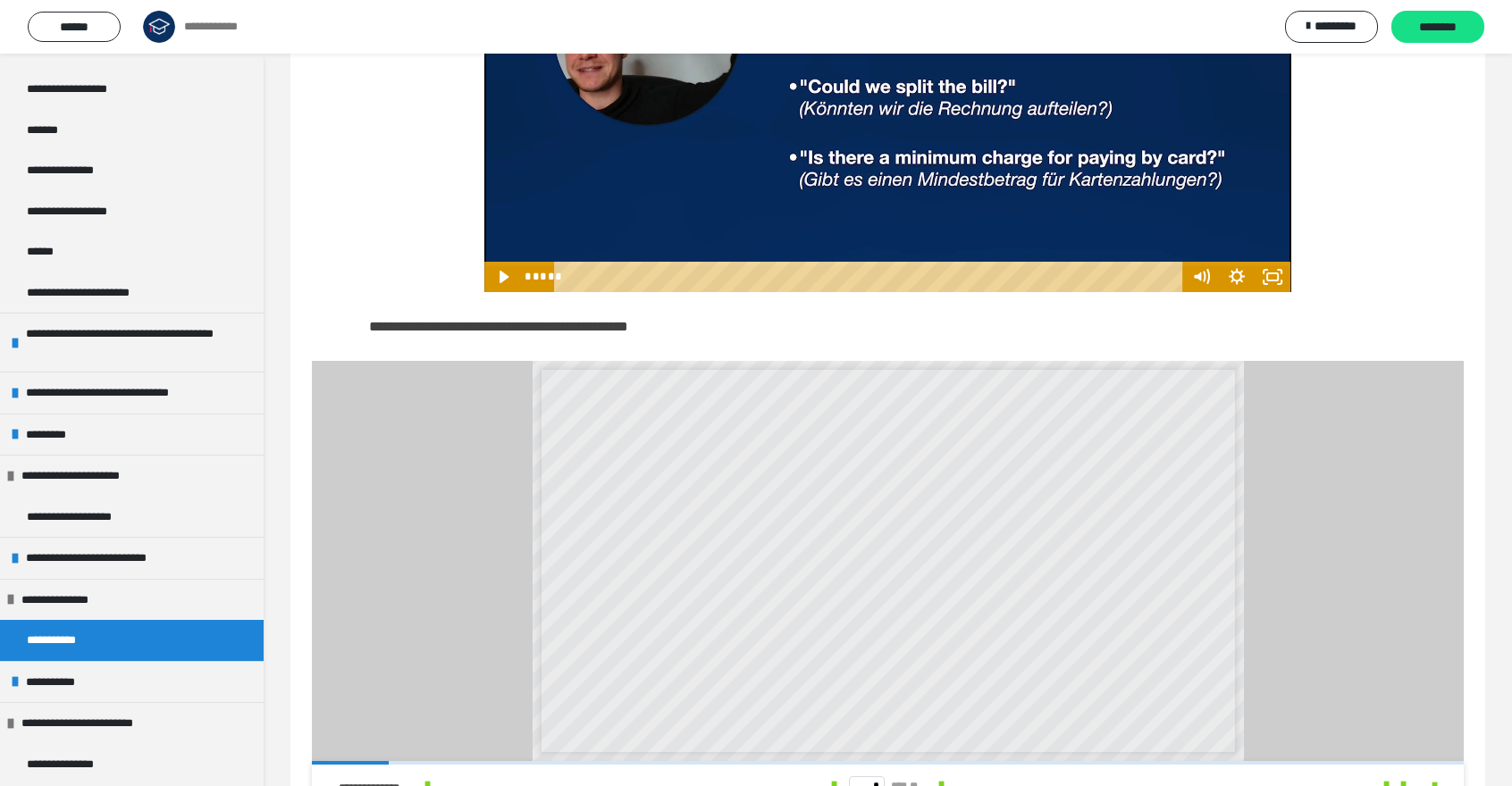 scroll, scrollTop: 514, scrollLeft: 0, axis: vertical 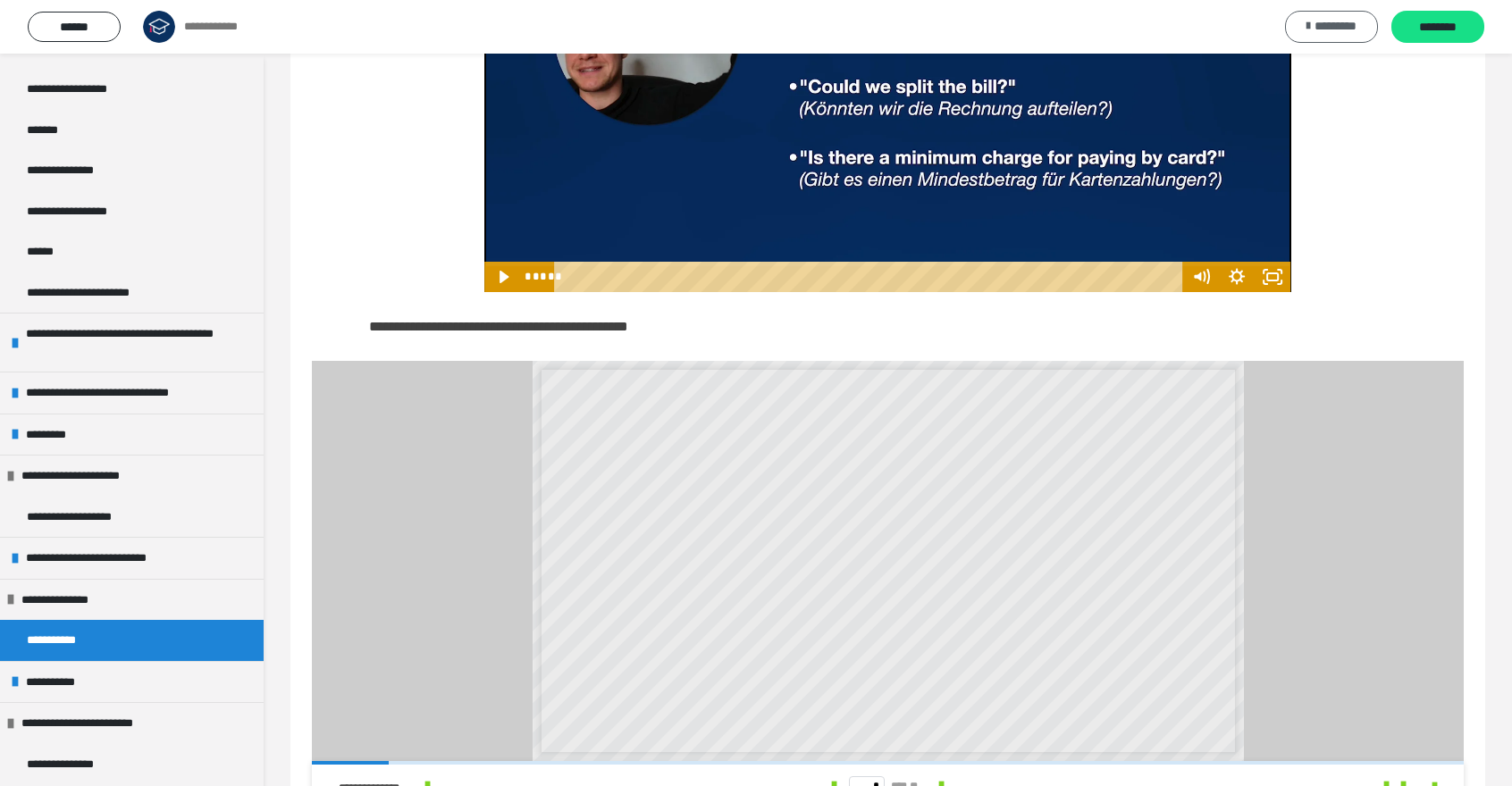 click on "*********" at bounding box center [1335, 26] 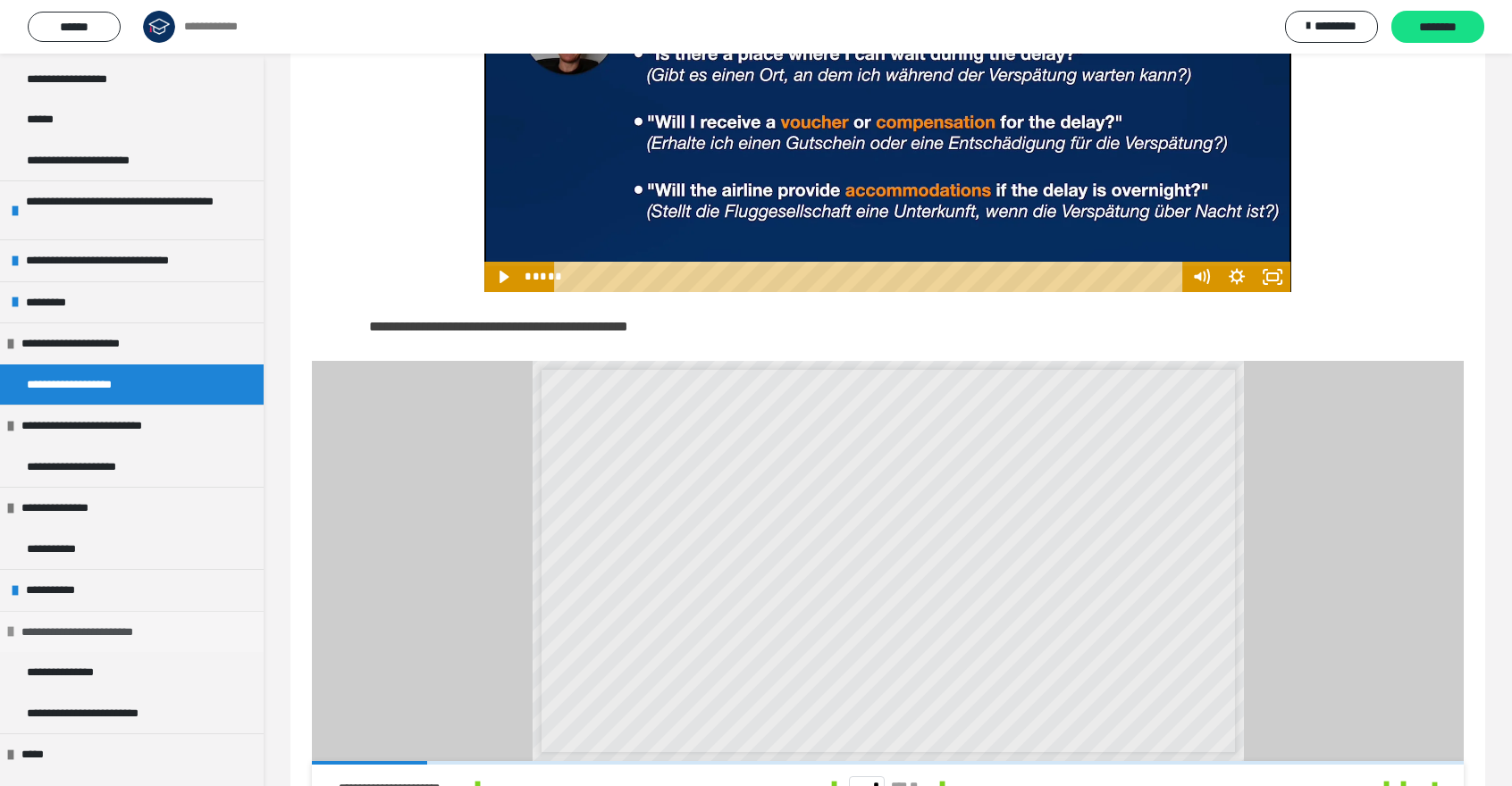 scroll, scrollTop: 691, scrollLeft: 0, axis: vertical 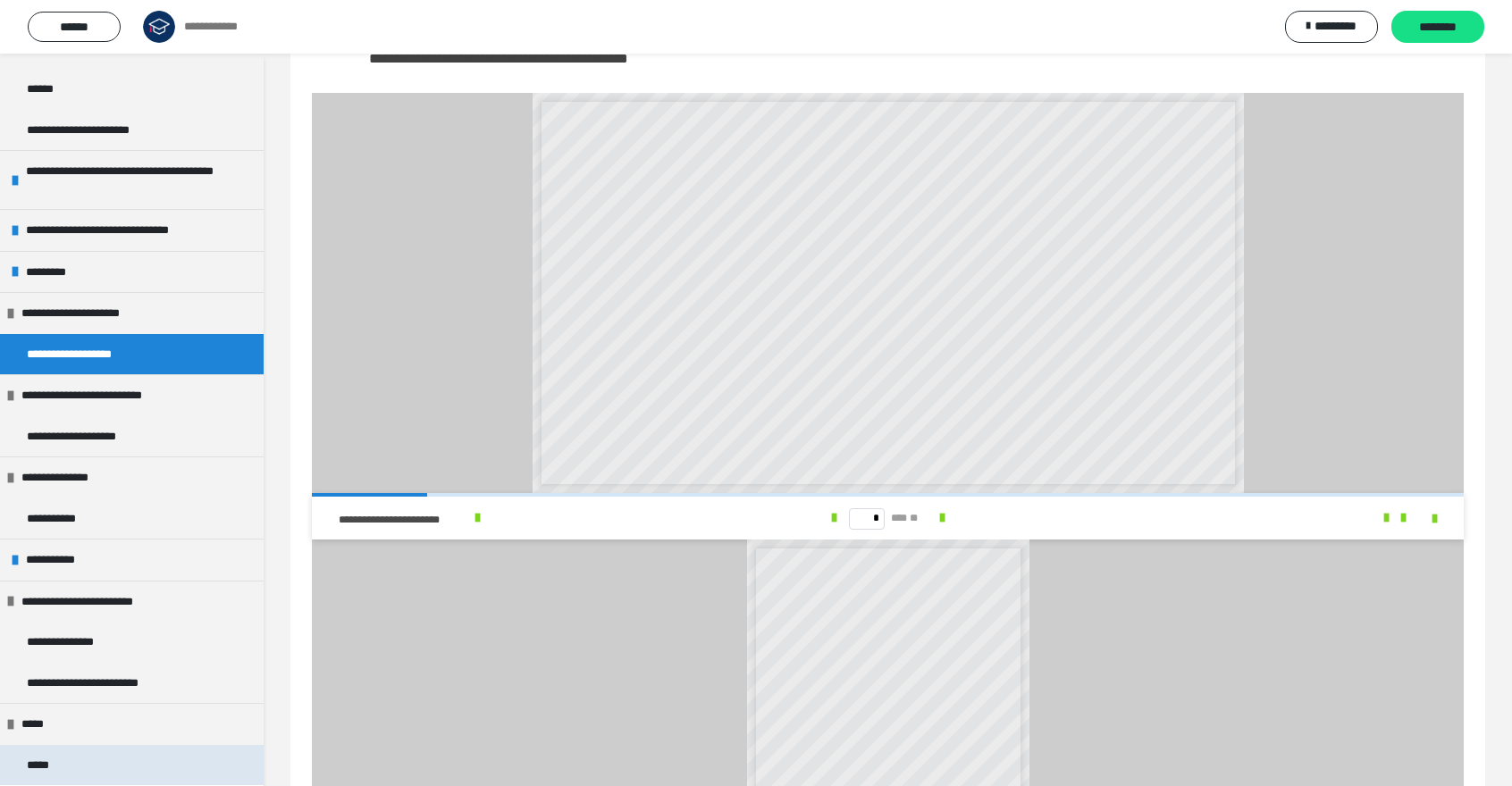 click on "*****" at bounding box center (44, 765) 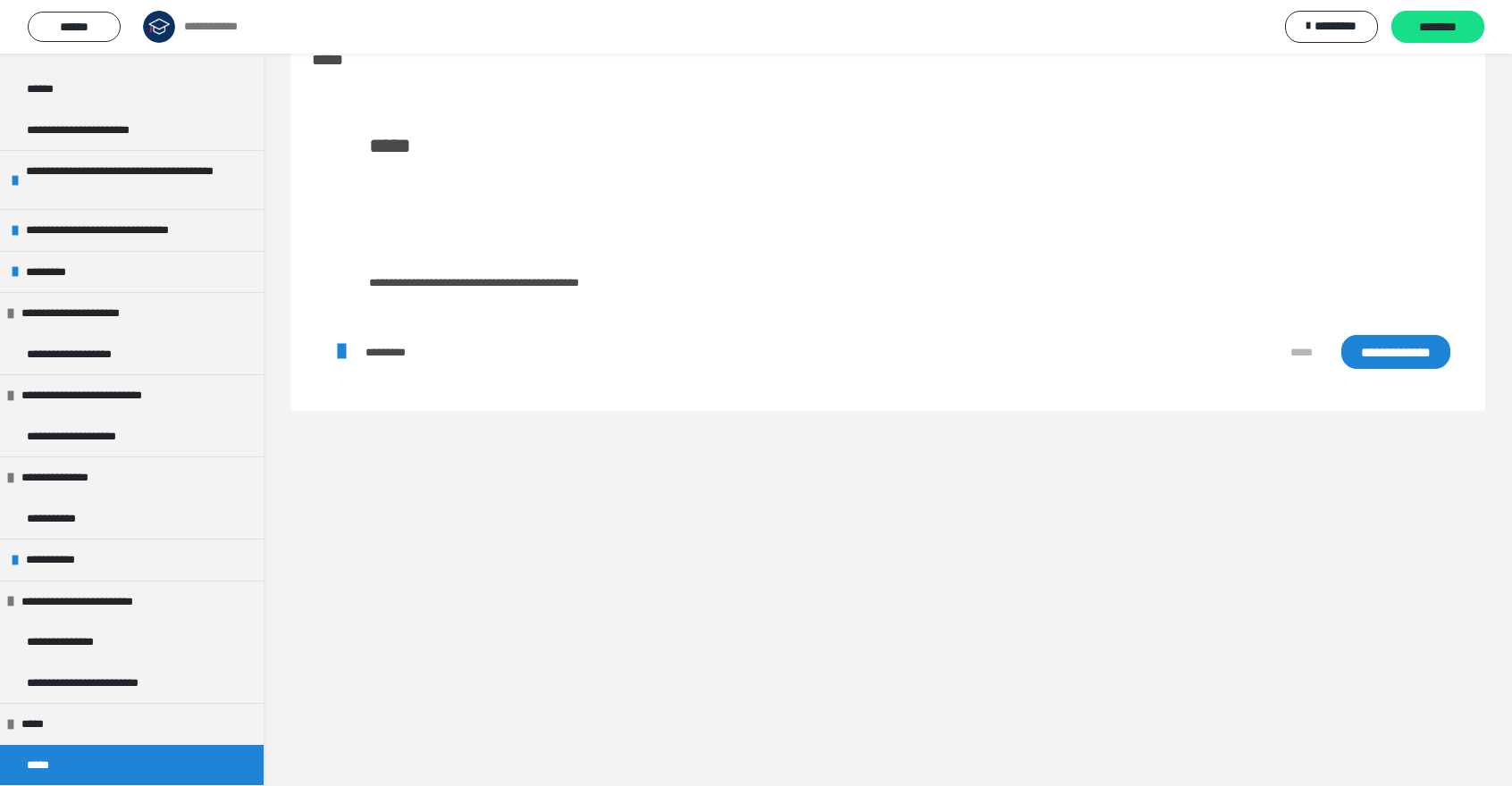 scroll, scrollTop: 54, scrollLeft: 0, axis: vertical 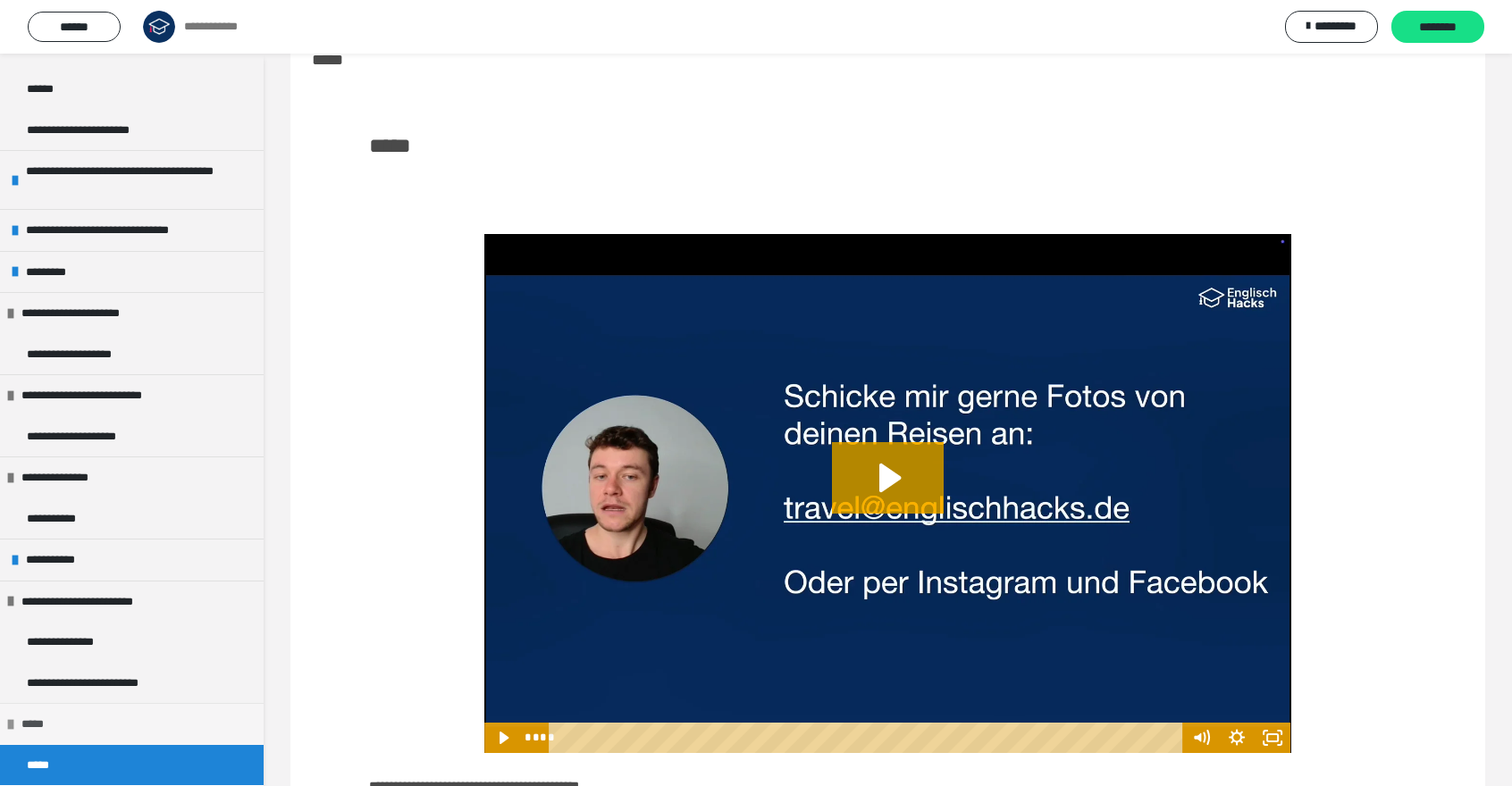 click on "*****" at bounding box center [37, 724] 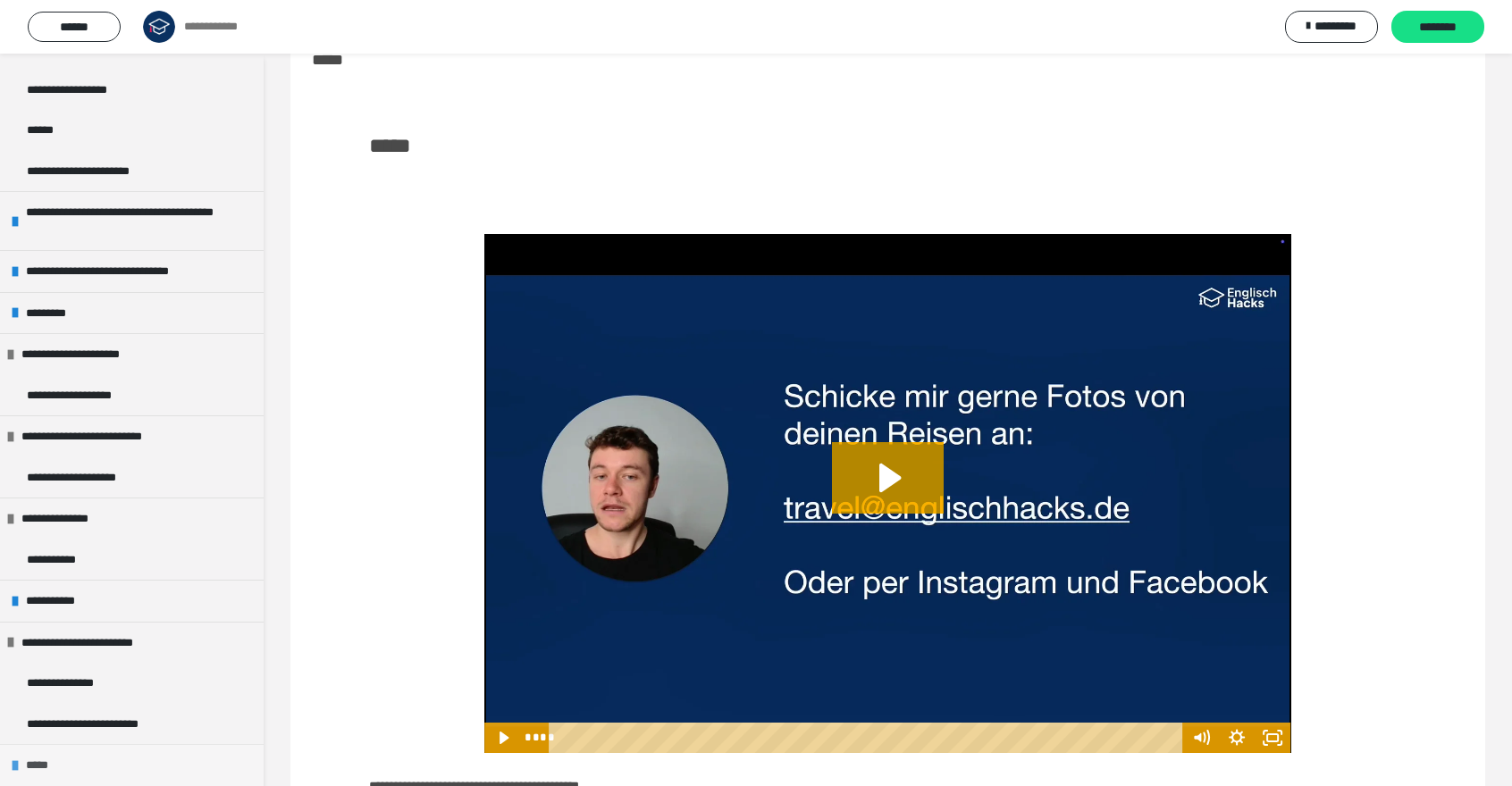 click on "*****" at bounding box center (41, 765) 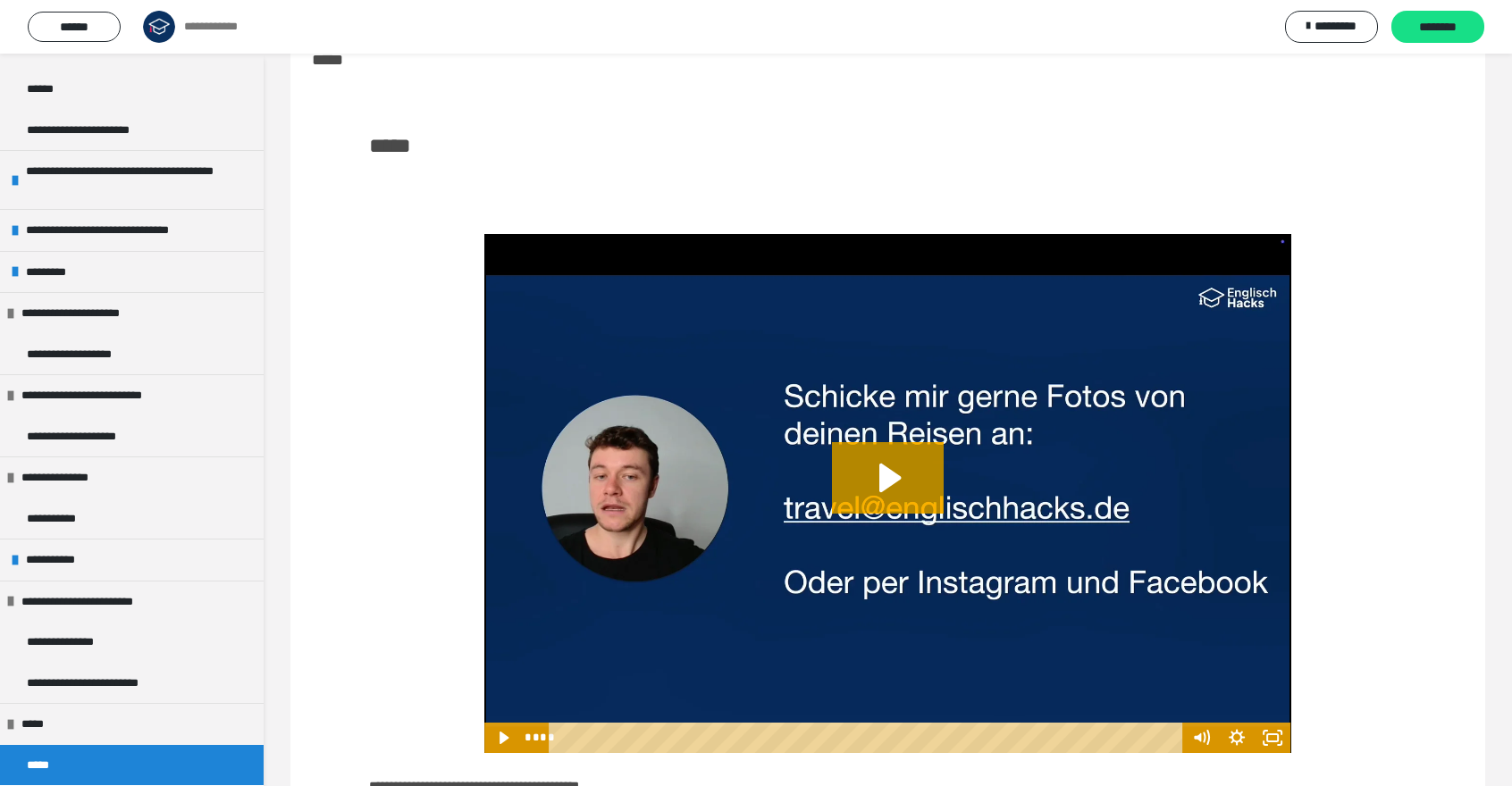 click on "*****" at bounding box center (44, 765) 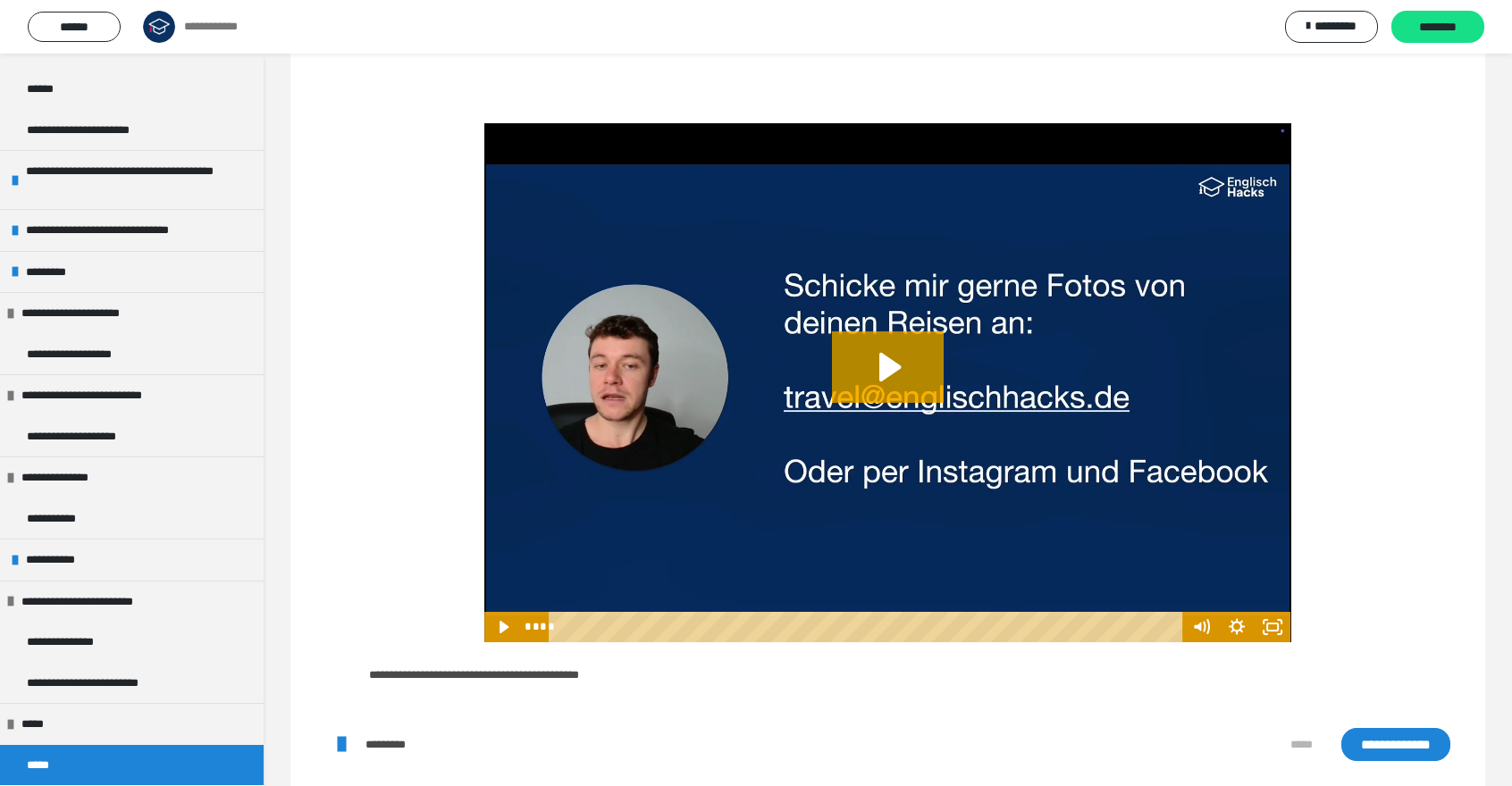scroll, scrollTop: 208, scrollLeft: 0, axis: vertical 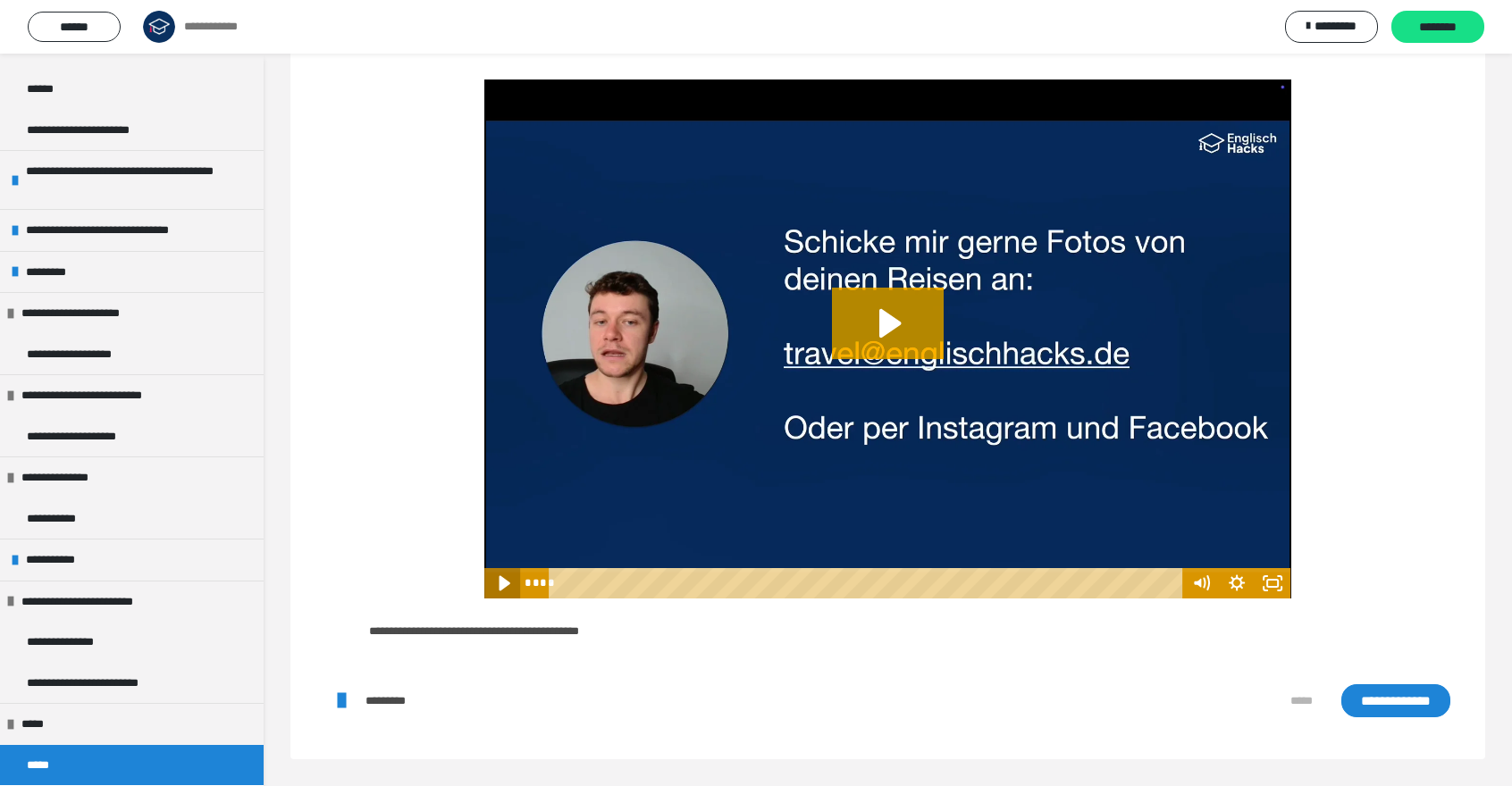 click 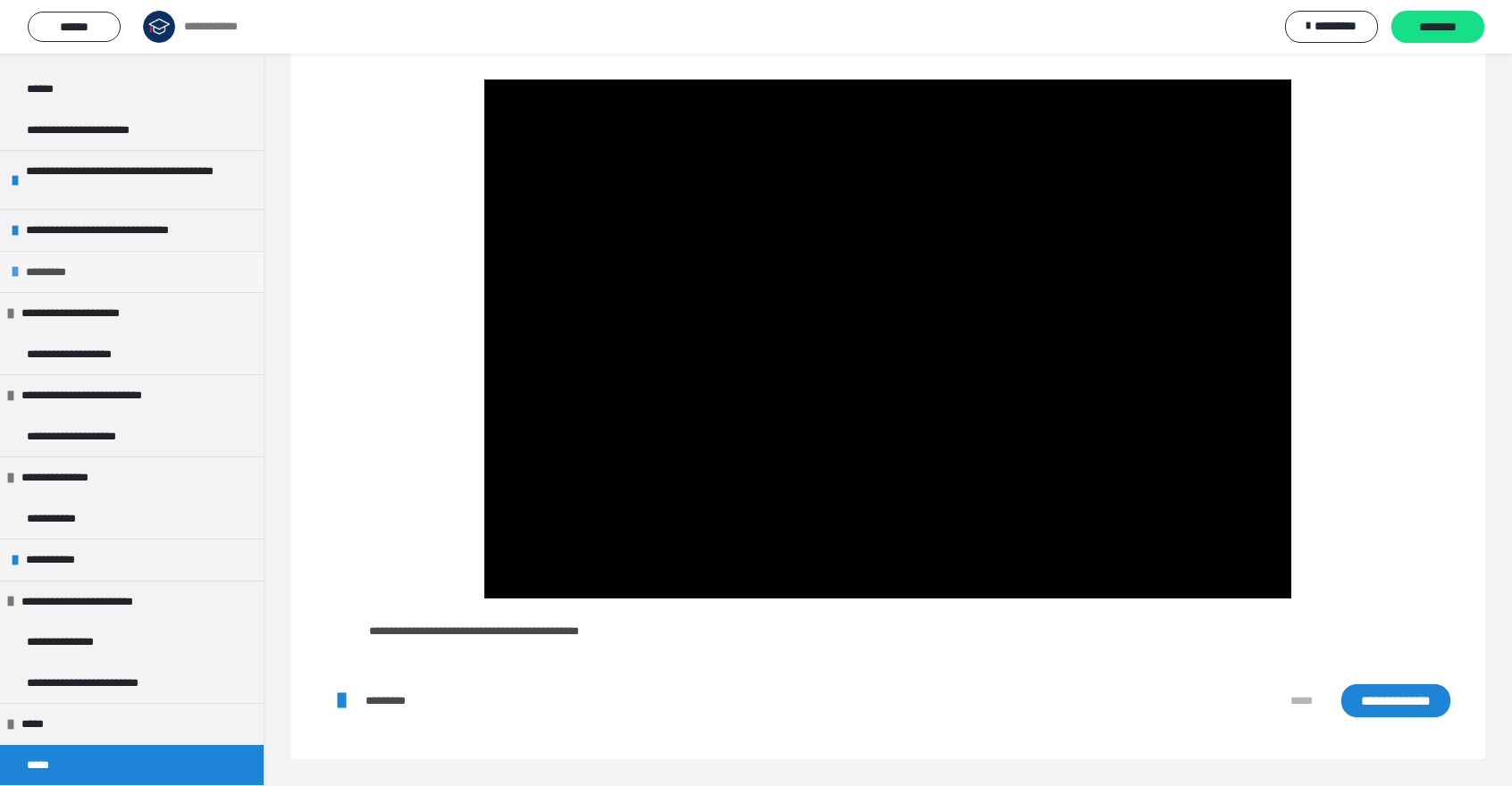 click on "*********" at bounding box center [53, 272] 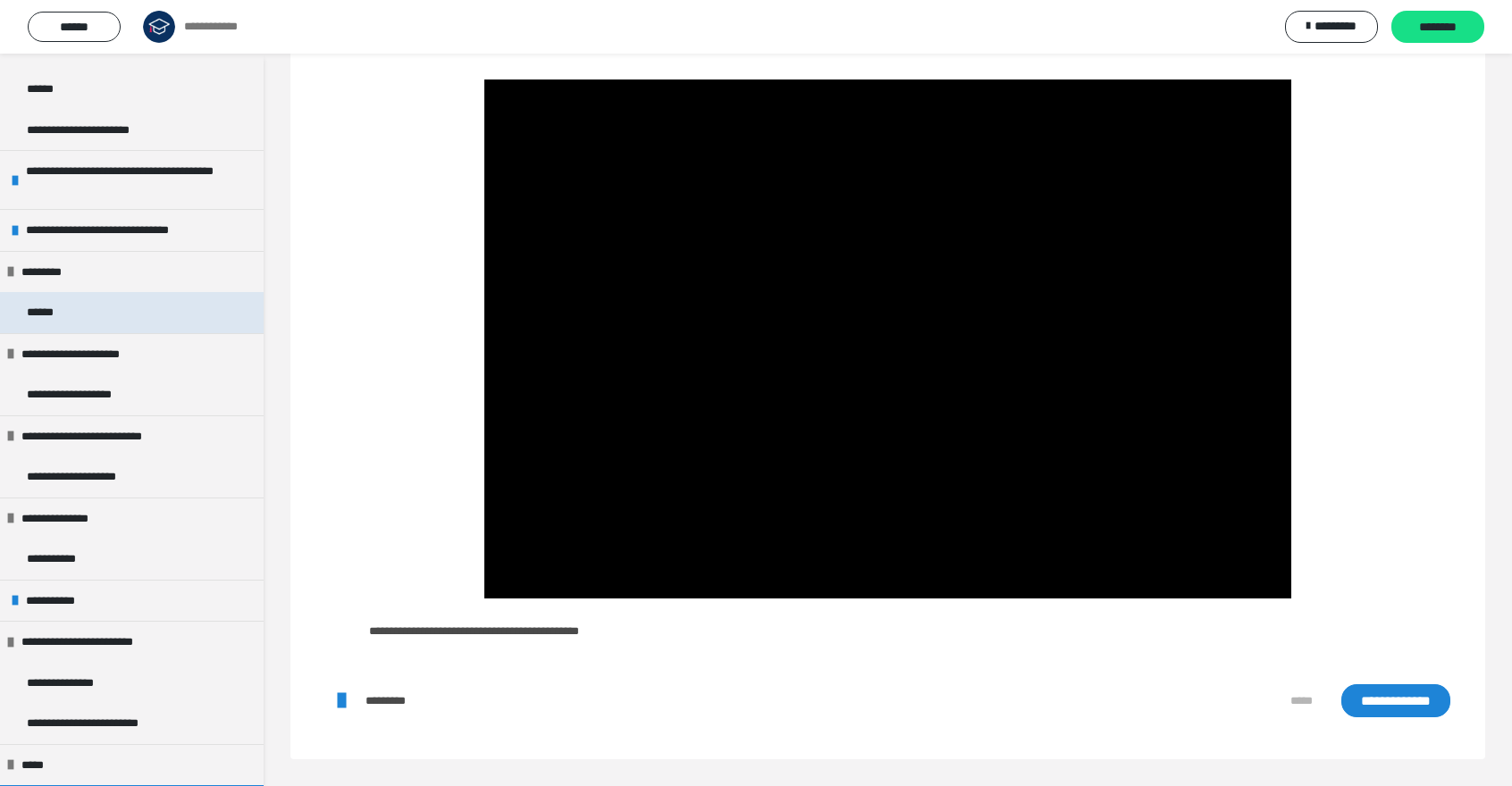 click on "******" at bounding box center (45, 313) 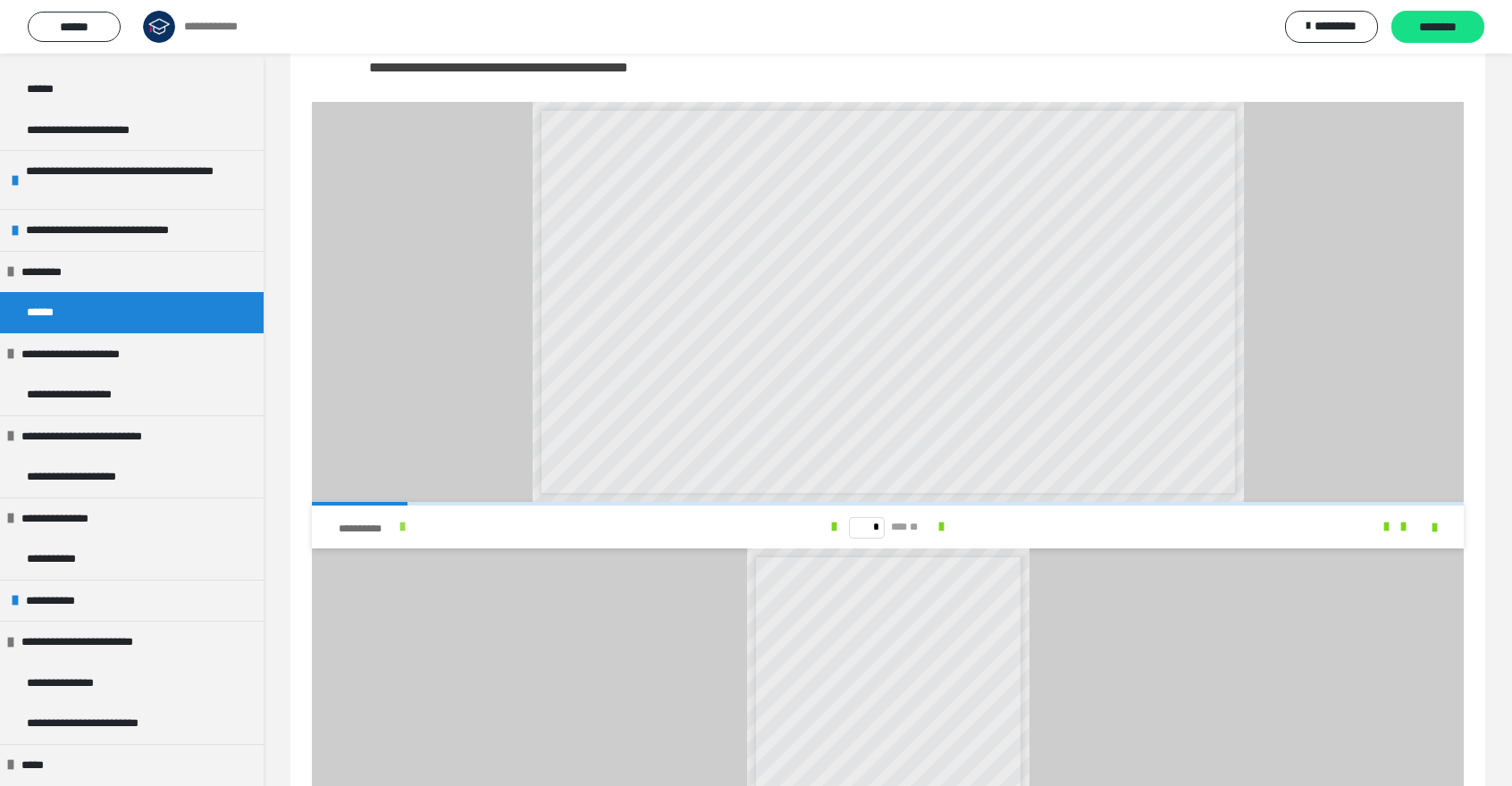 scroll, scrollTop: 773, scrollLeft: 0, axis: vertical 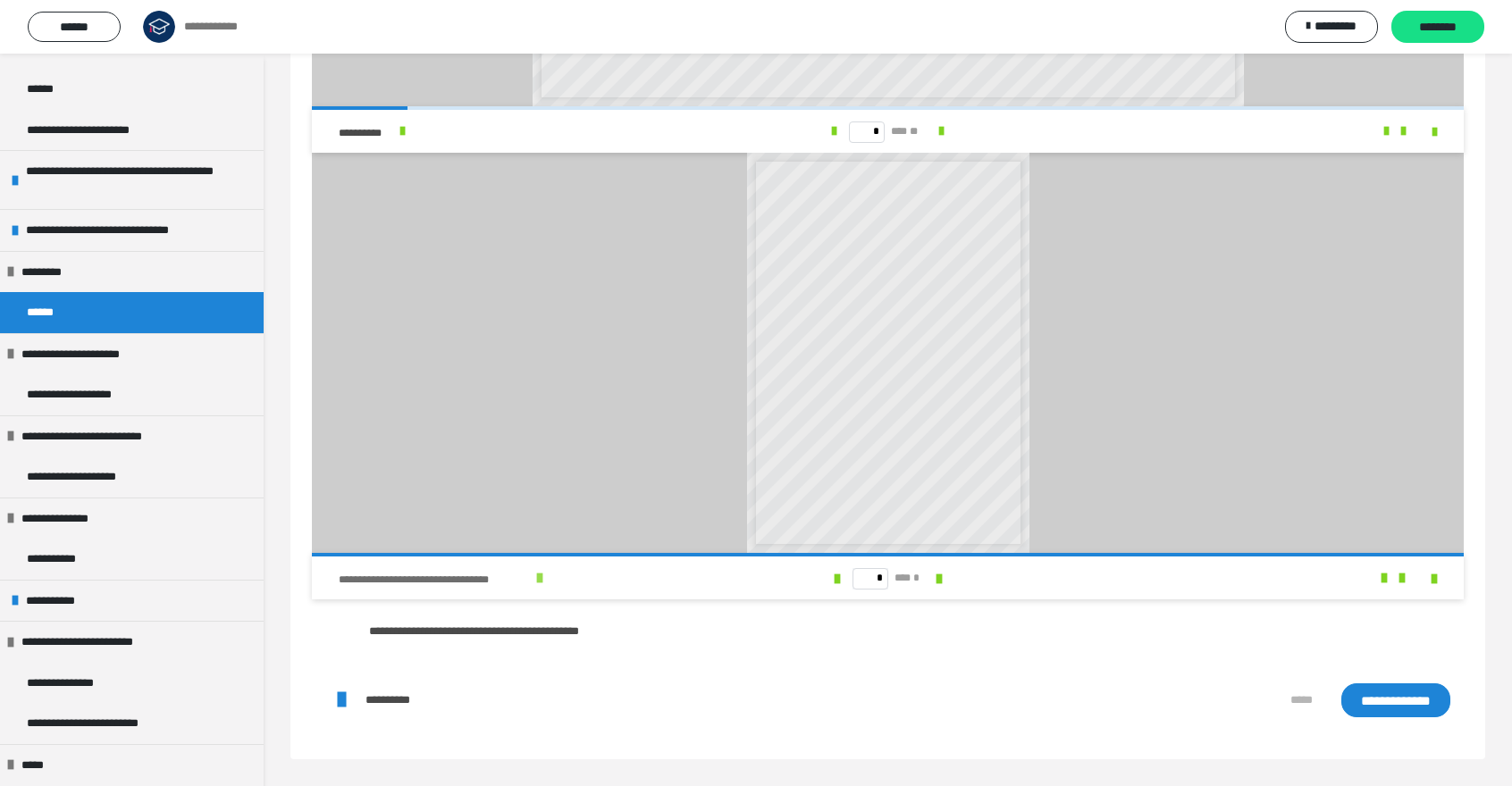 click at bounding box center (540, 578) 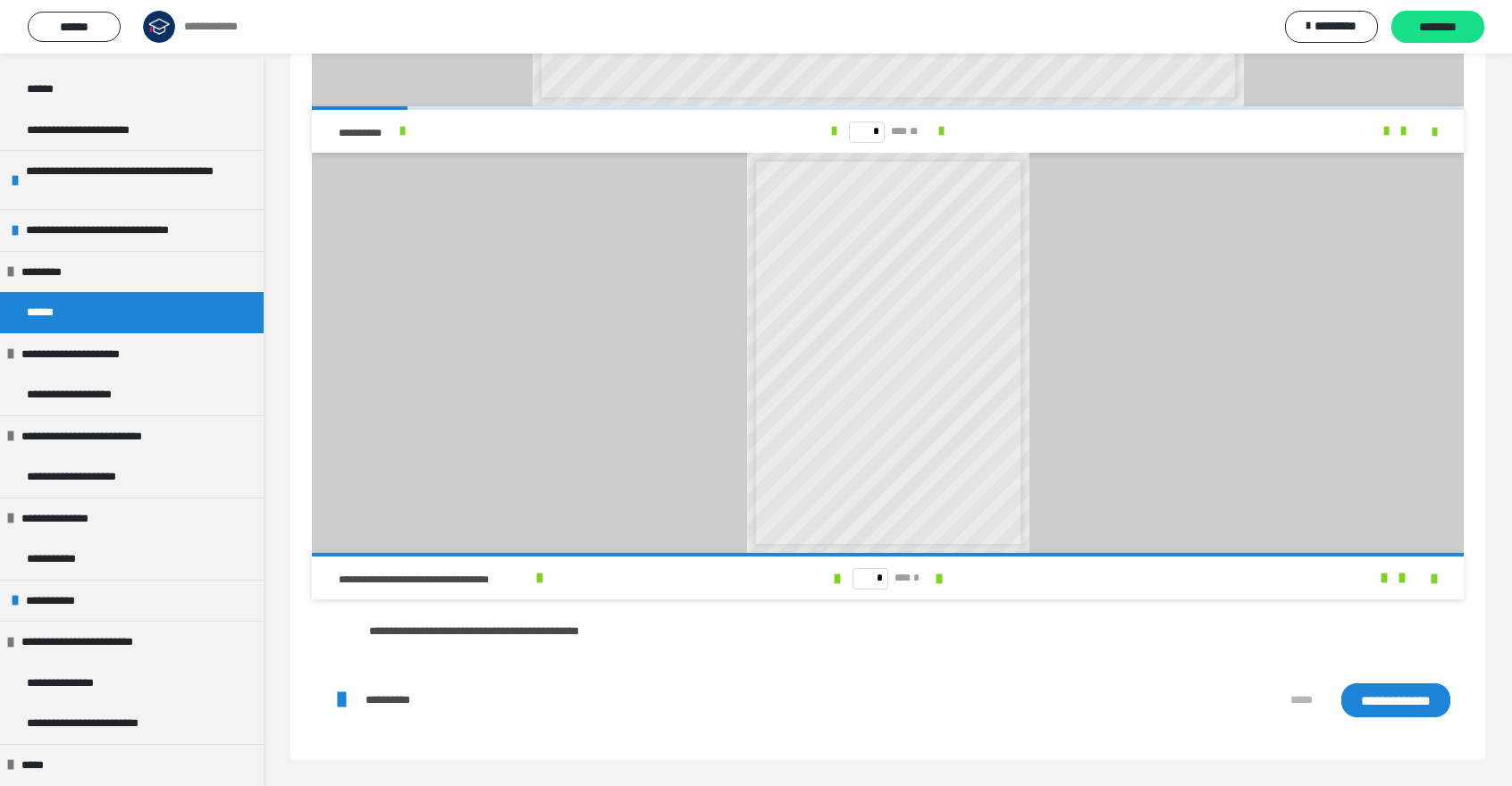 click on "**********" at bounding box center (1396, 700) 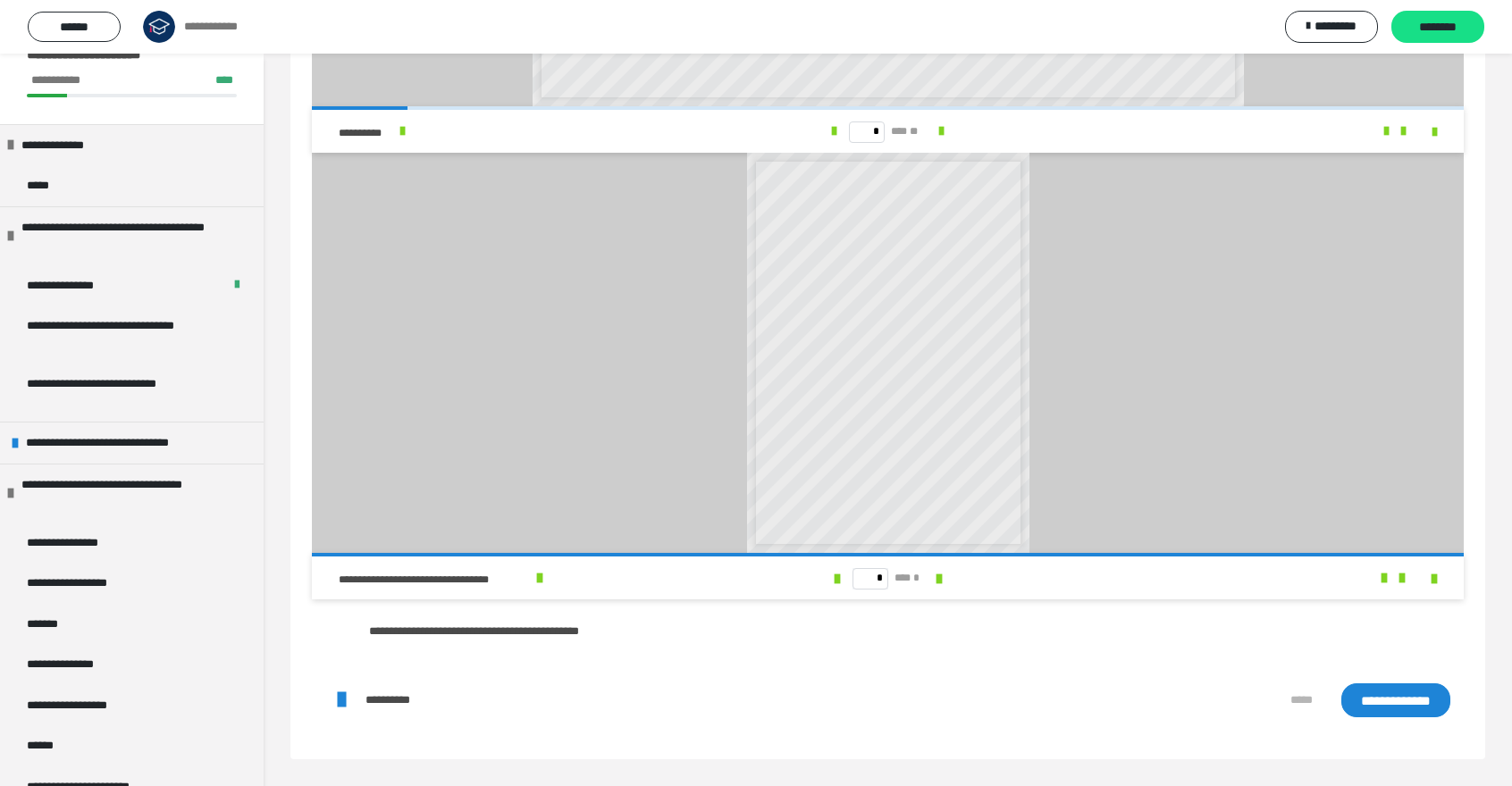 scroll, scrollTop: 0, scrollLeft: 0, axis: both 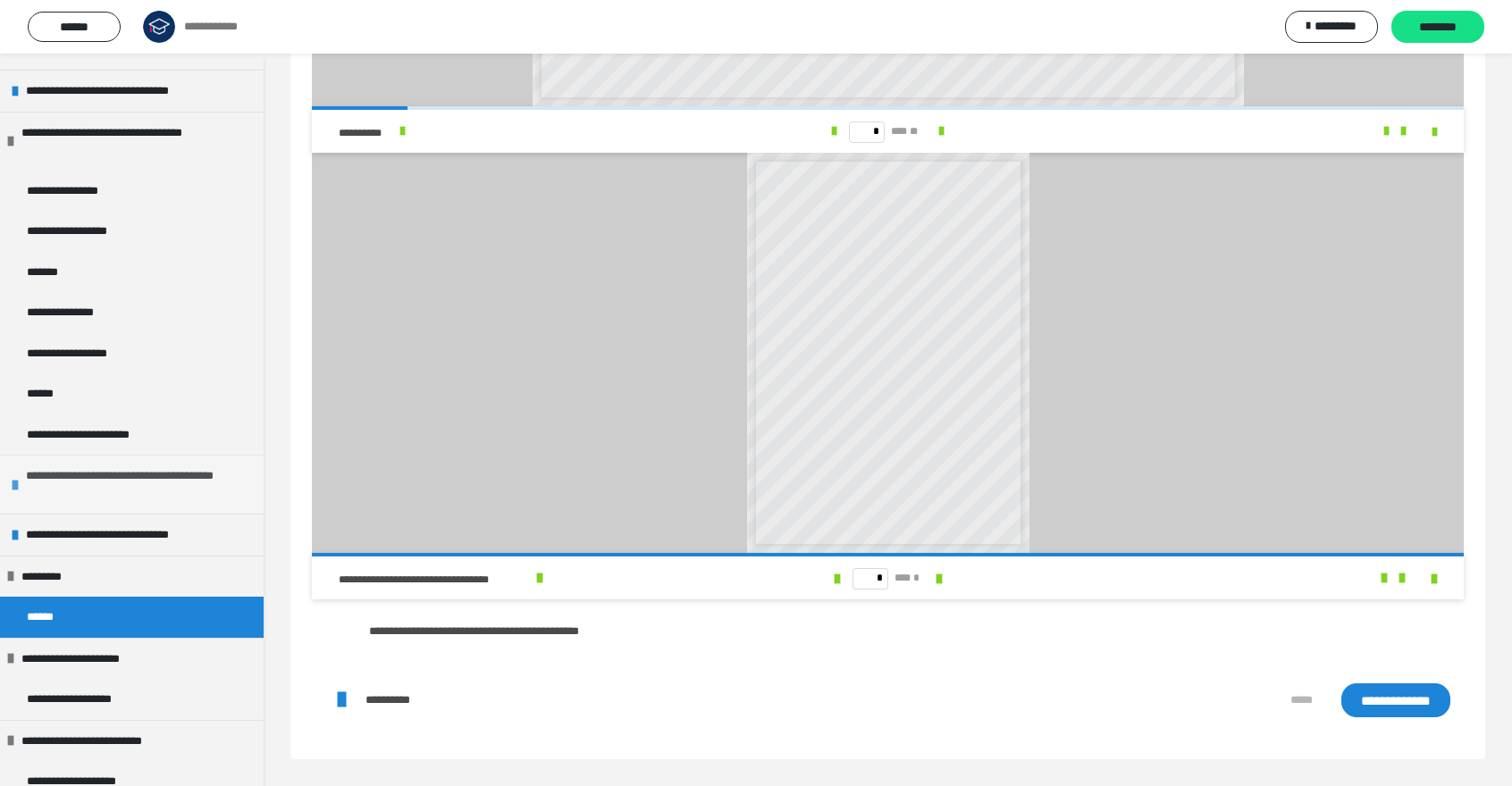click on "**********" at bounding box center [133, 484] 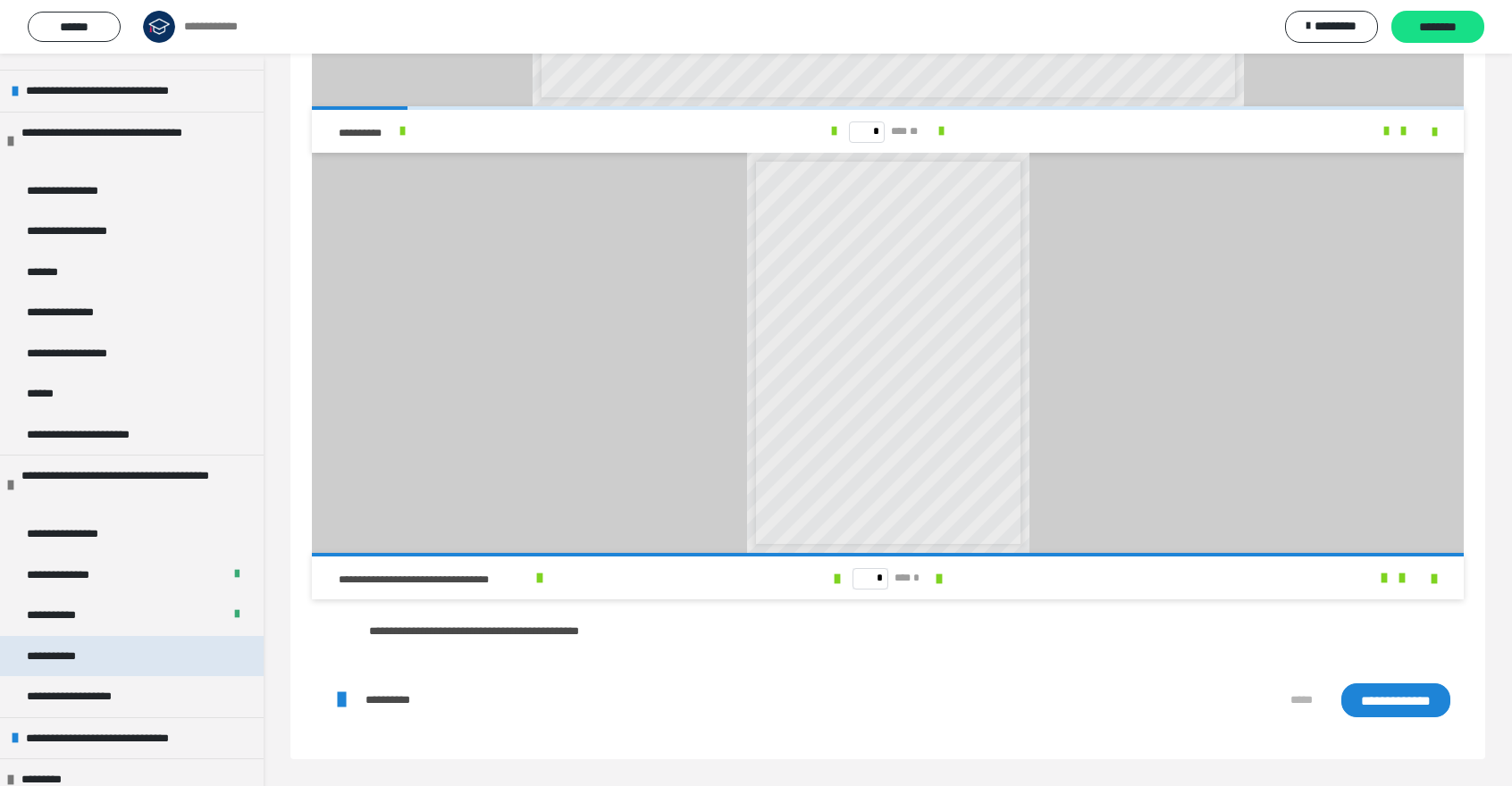 click on "**********" at bounding box center [131, 656] 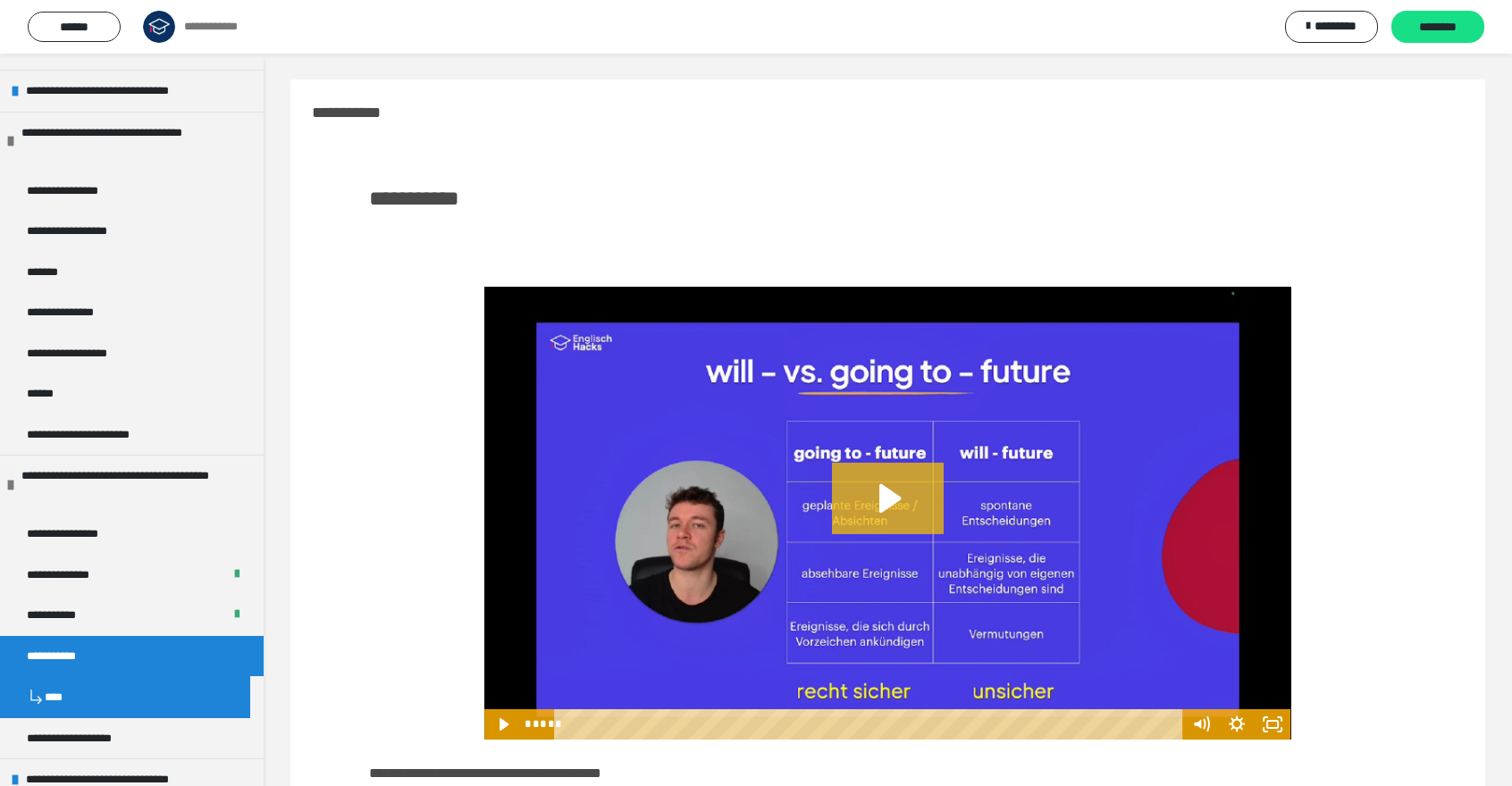 scroll, scrollTop: 0, scrollLeft: 0, axis: both 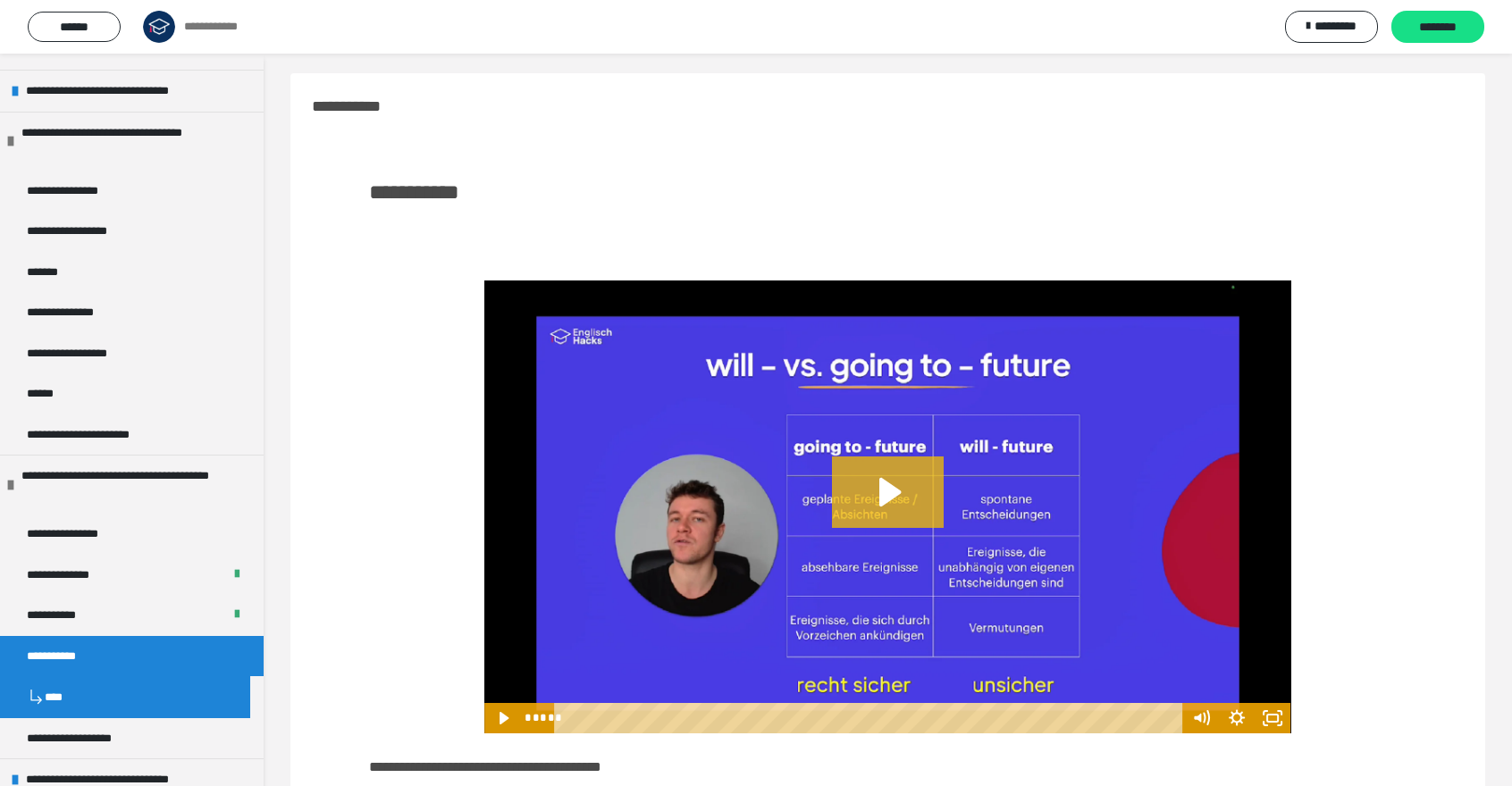 click 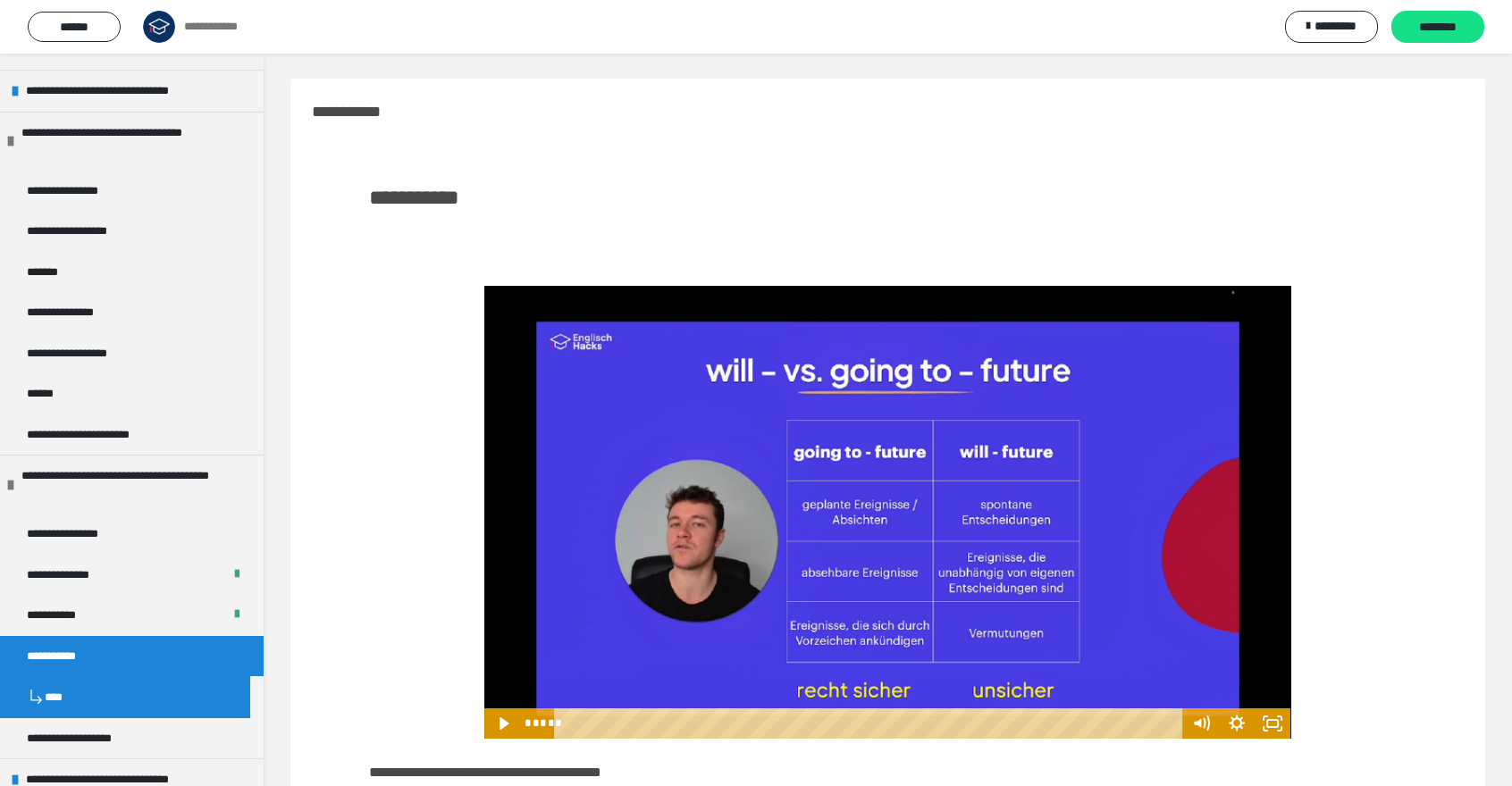 scroll, scrollTop: 0, scrollLeft: 0, axis: both 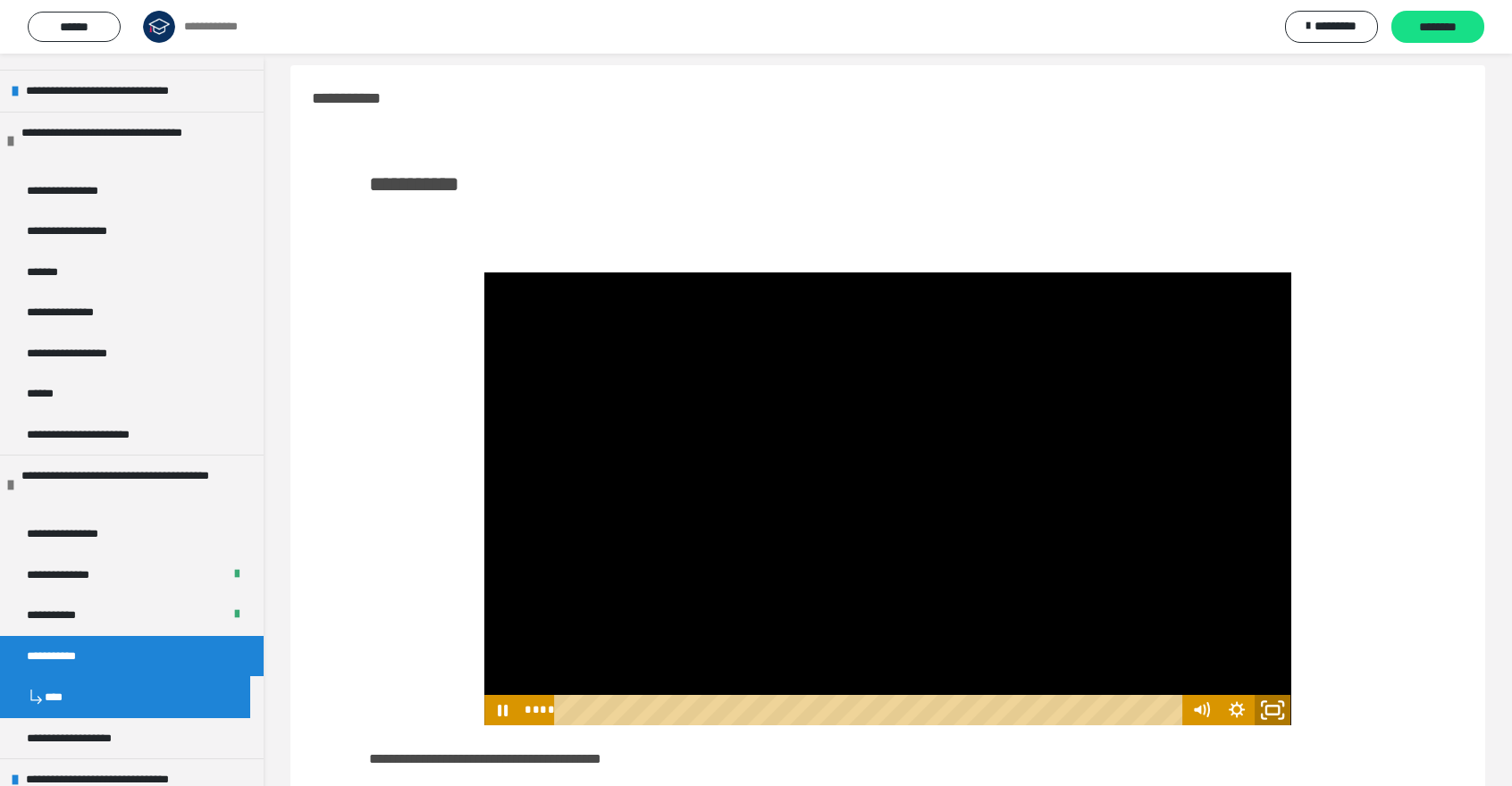click 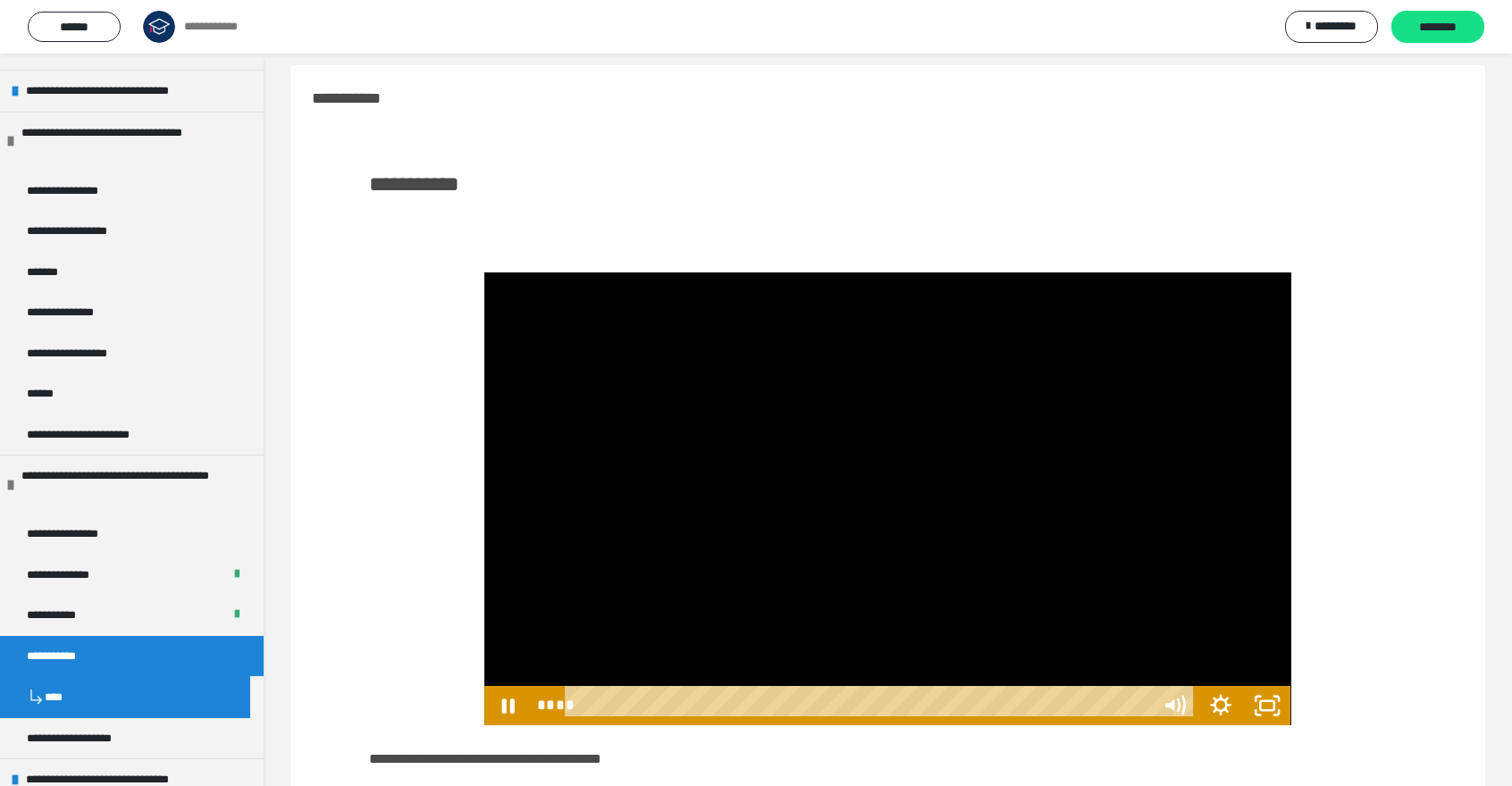 scroll, scrollTop: 0, scrollLeft: 0, axis: both 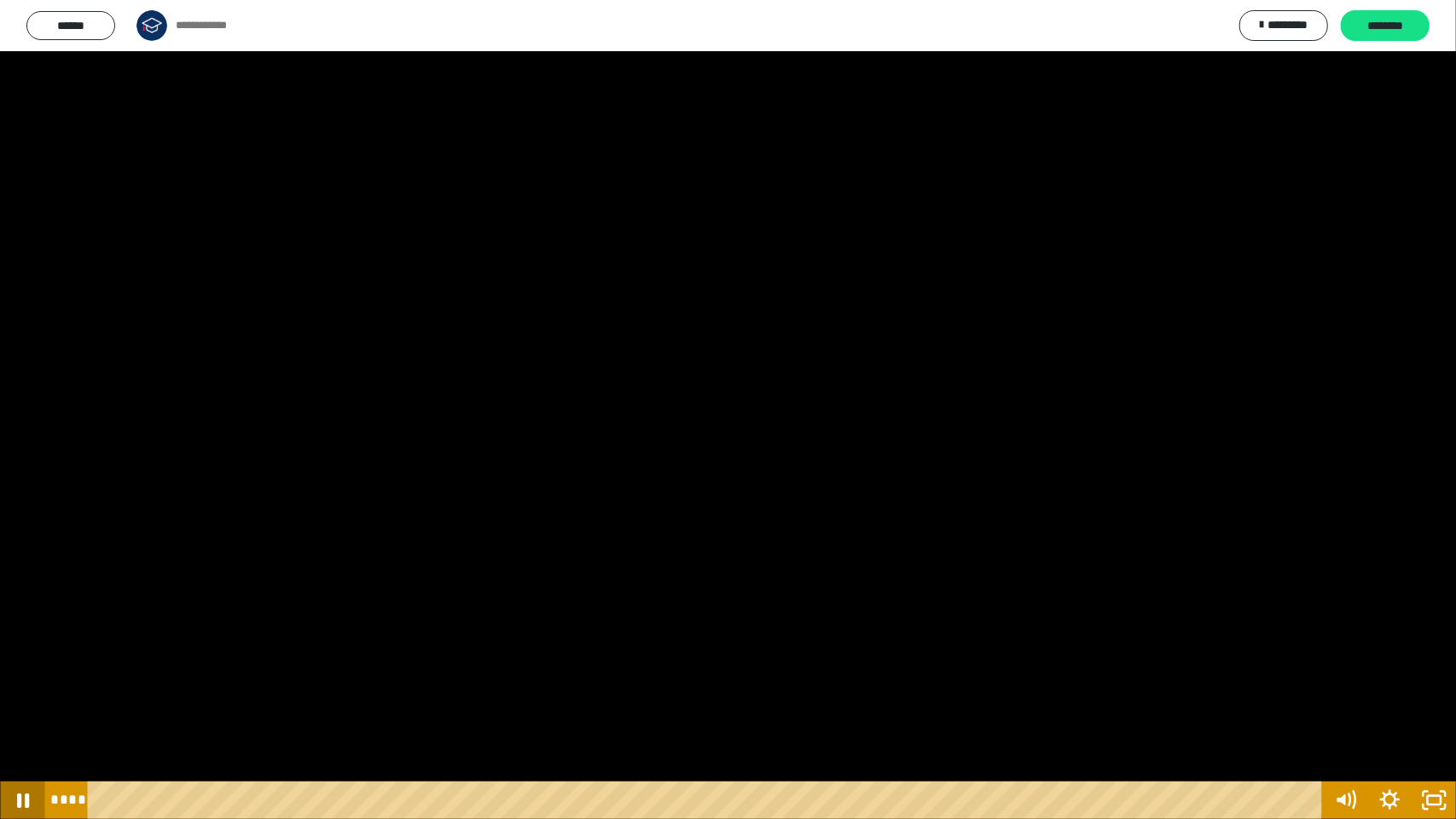 click 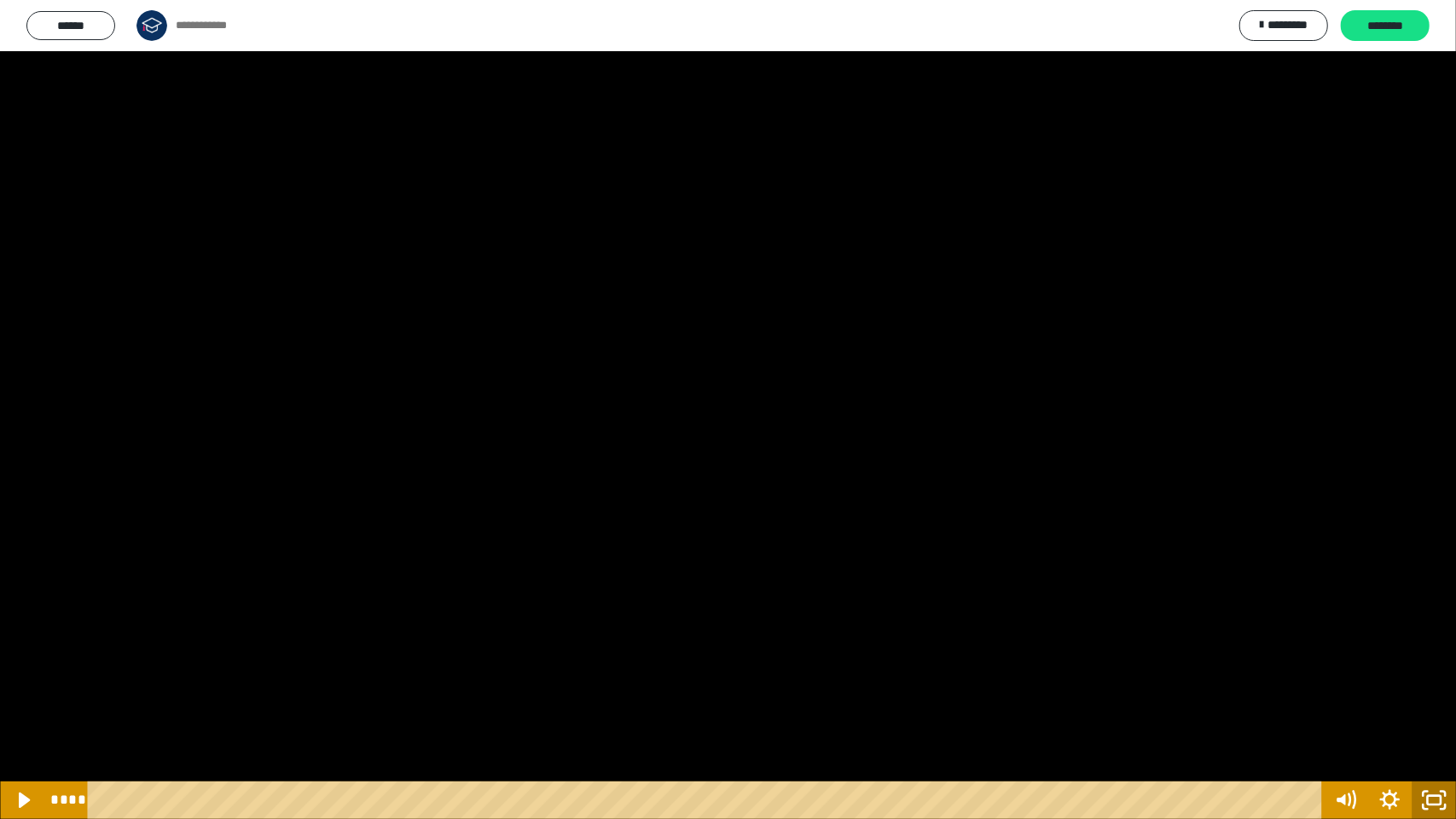 click 